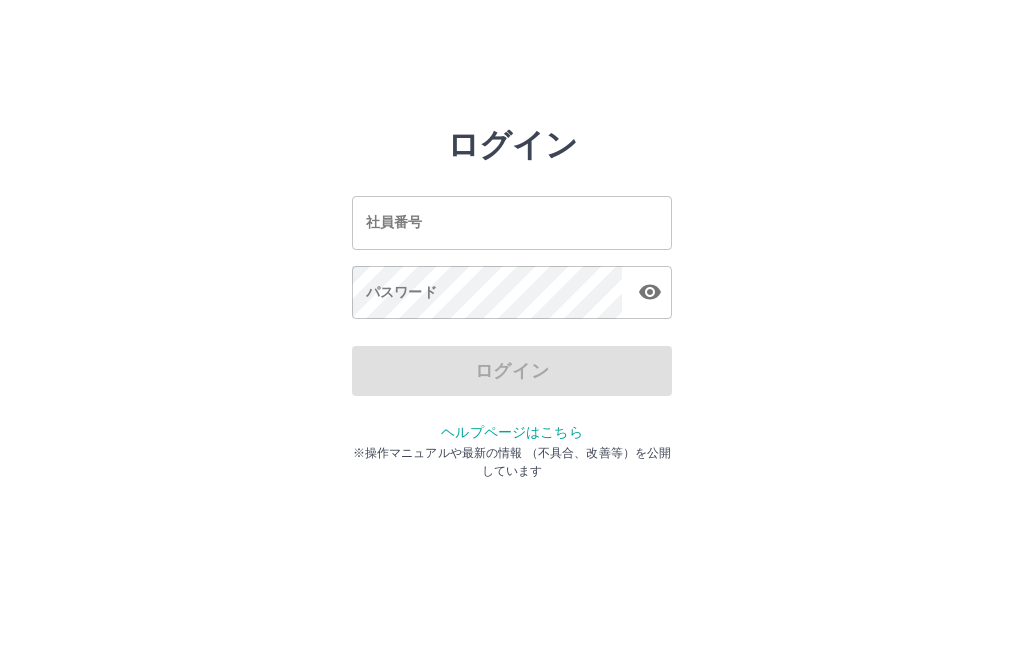 scroll, scrollTop: 0, scrollLeft: 0, axis: both 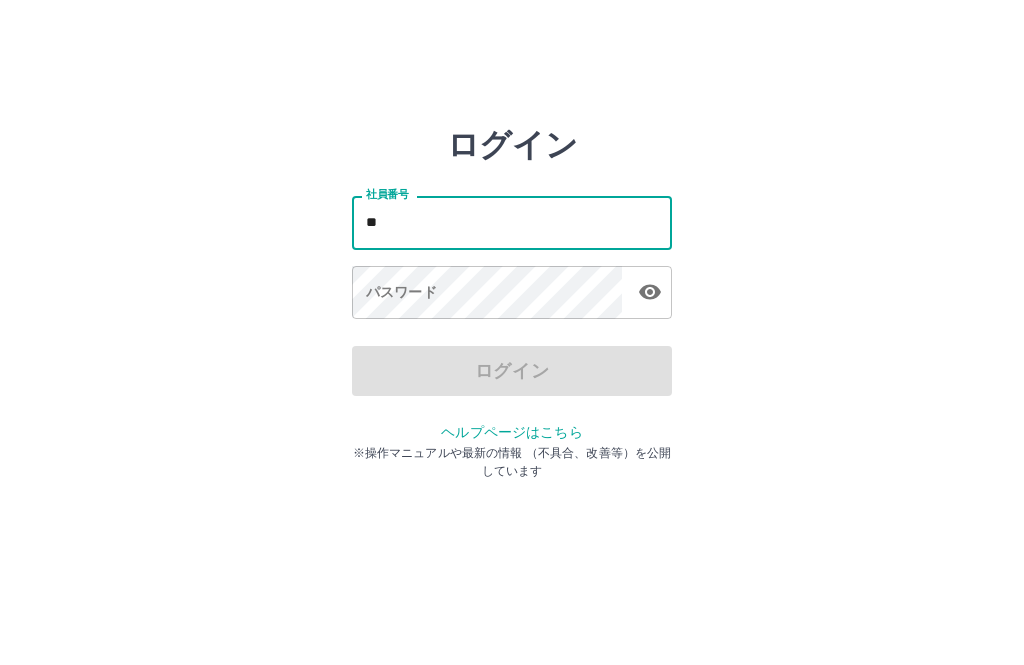 type on "*" 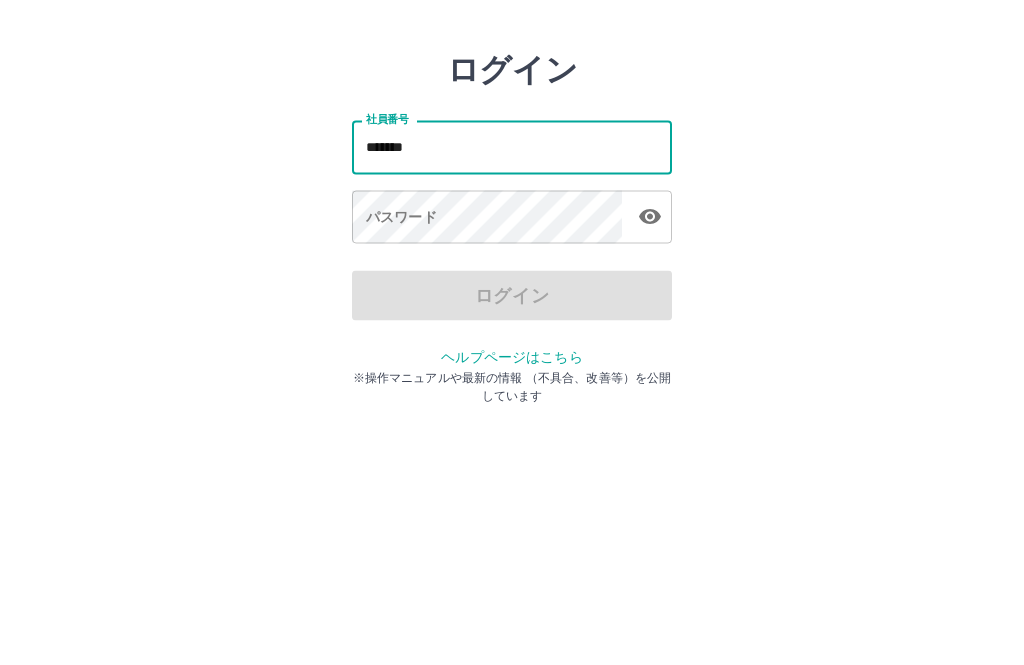 type on "*******" 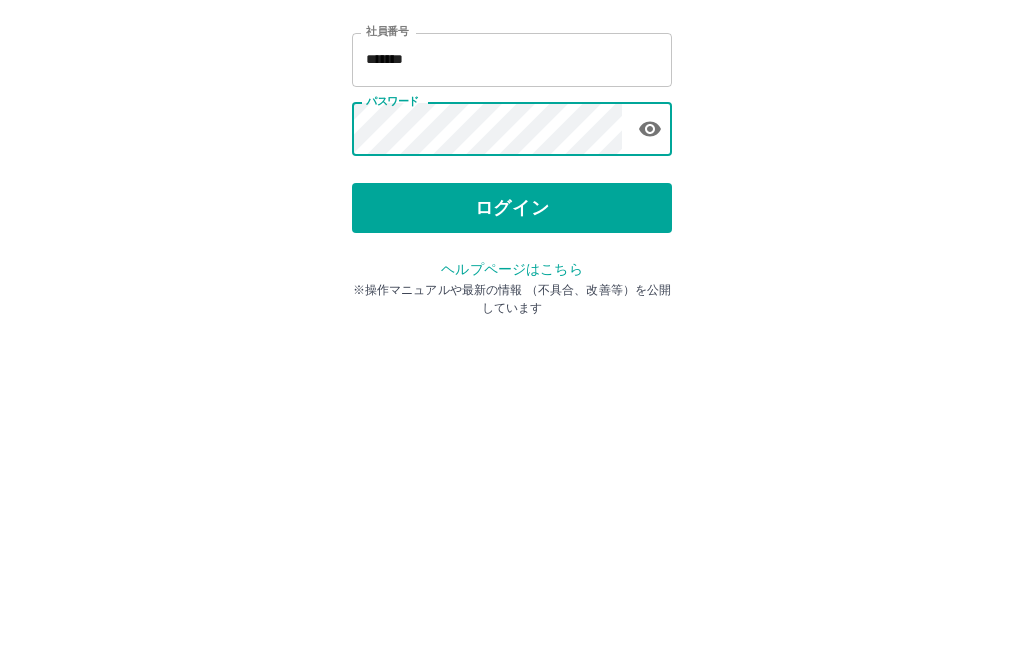 click on "ログイン" at bounding box center [512, 371] 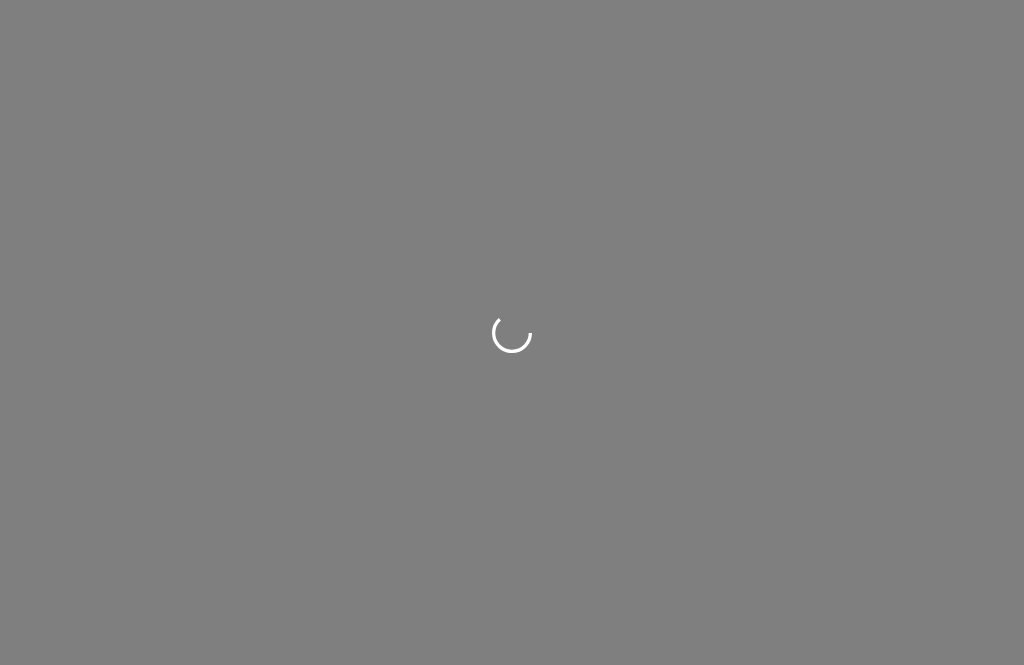scroll, scrollTop: 0, scrollLeft: 0, axis: both 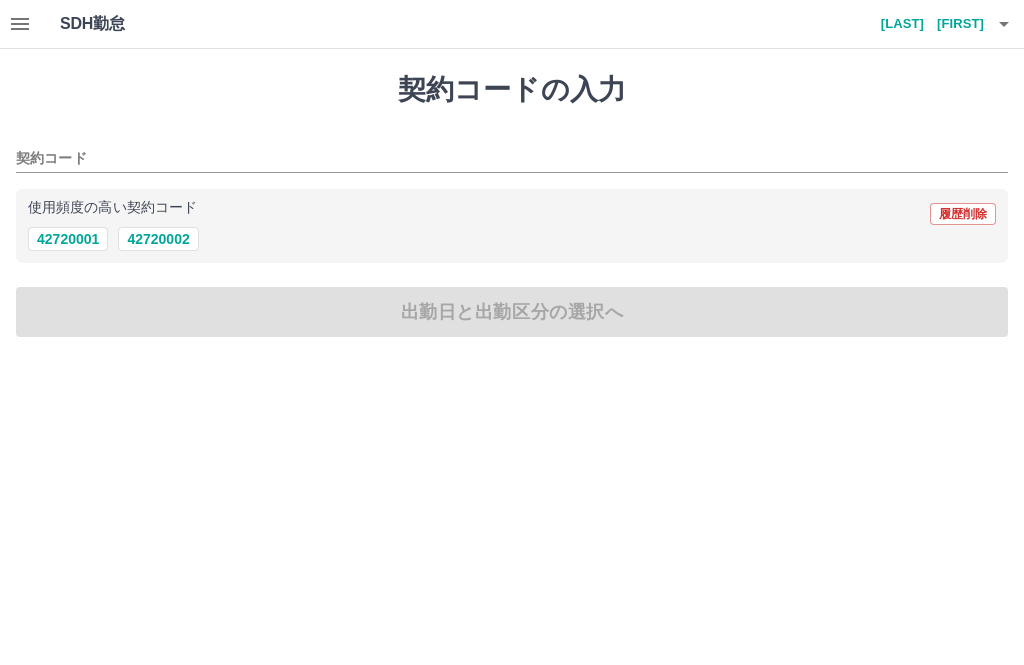 click on "42720002" at bounding box center [158, 239] 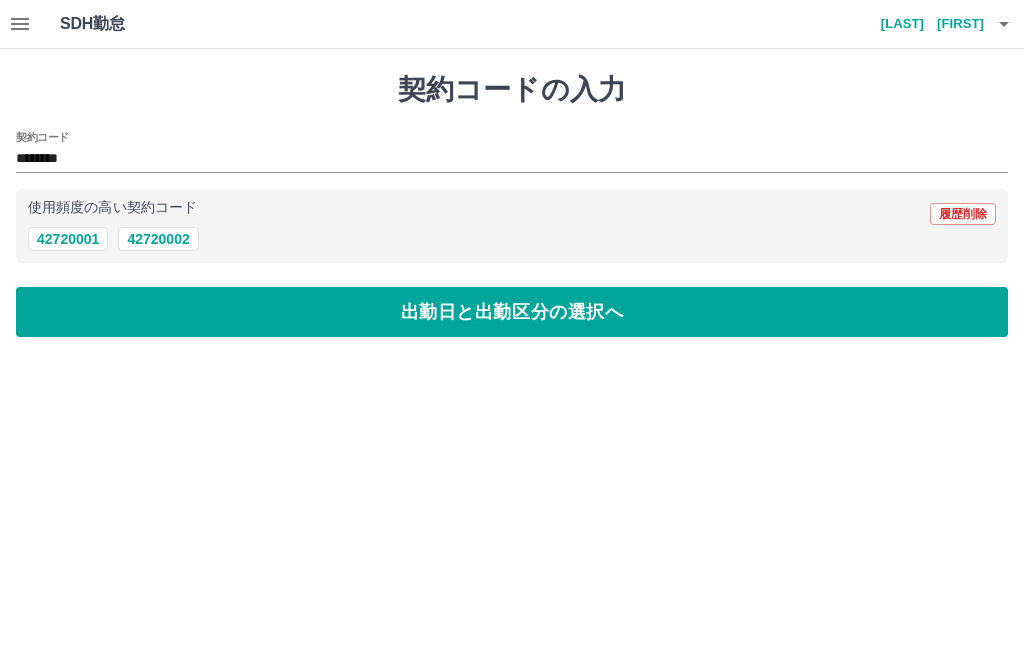 click on "出勤日と出勤区分の選択へ" at bounding box center [512, 312] 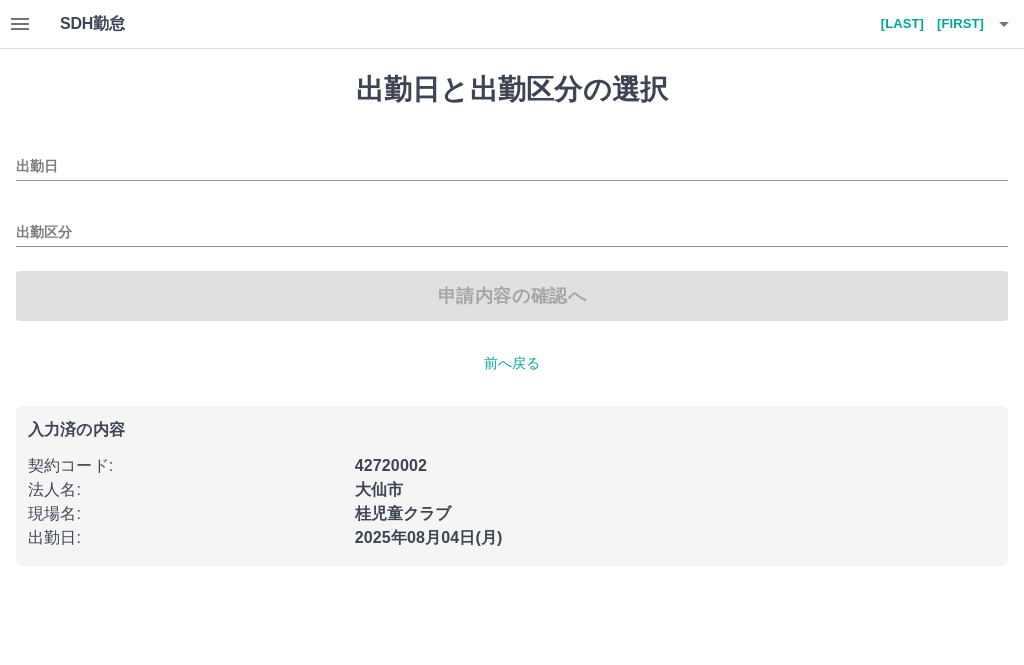type on "**********" 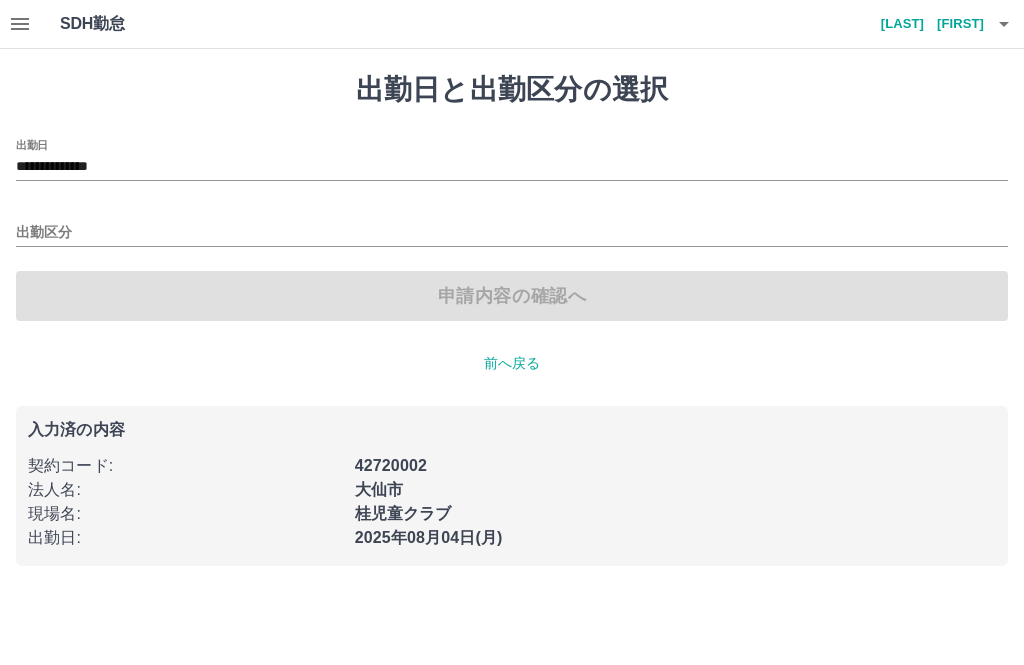click on "出勤区分" at bounding box center (512, 233) 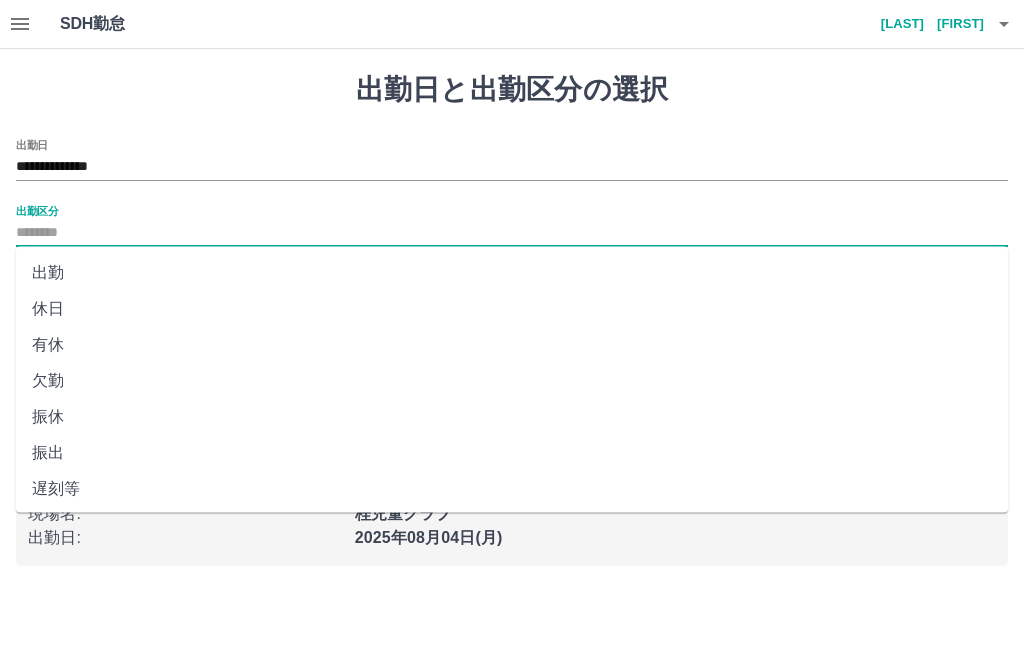 click on "出勤" at bounding box center (512, 273) 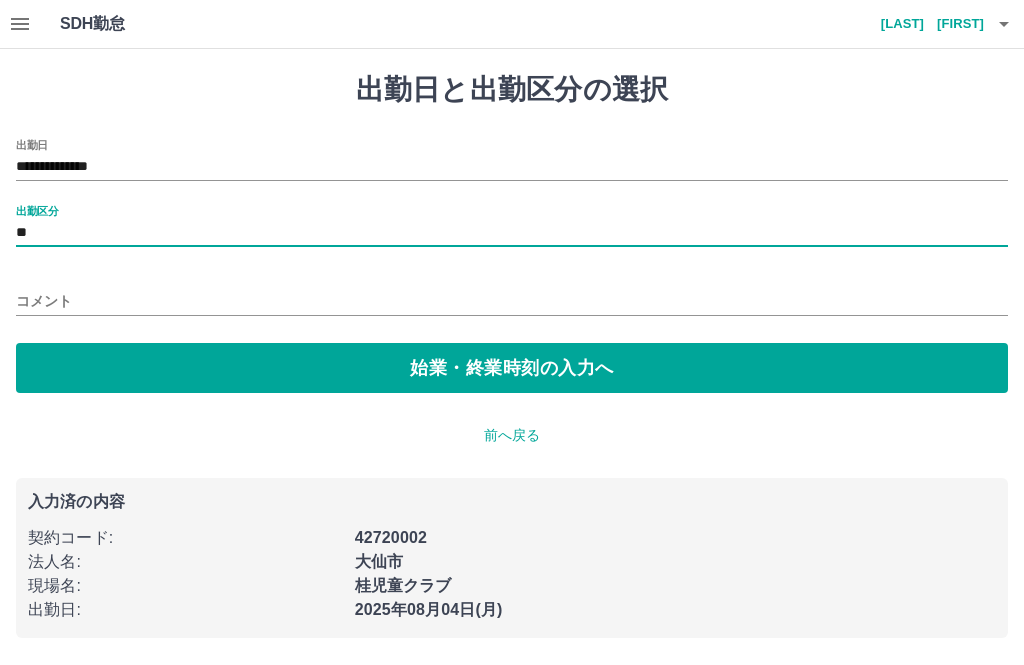 click on "始業・終業時刻の入力へ" at bounding box center [512, 368] 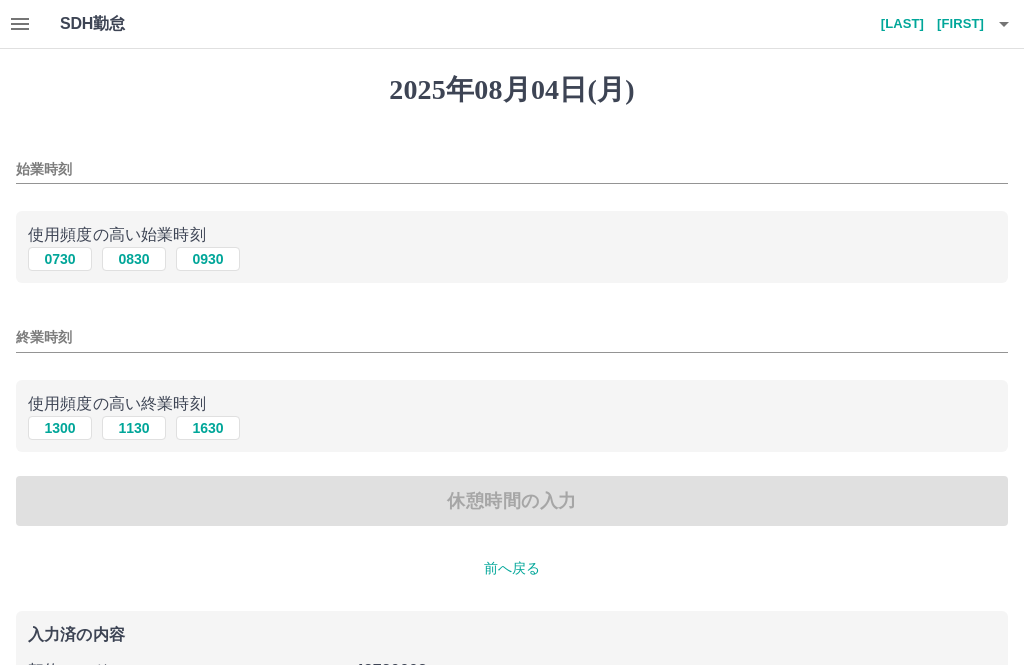click on "[YEAR]年[MONTH]月[DAY]日(月) 始業時刻 使用頻度の高い始業時刻 0730 0830 0930 終業時刻 使用頻度の高い終業時刻 1300 1130 1630 休憩時間の入力 前へ戻る 入力済の内容 契約コード : 42720002 法人名 : [NAME] 現場名 : 桂児童クラブ 出勤日 : [YEAR]年[MONTH]月[DAY]日(月) 出勤区分 : 出勤" at bounding box center (512, 434) 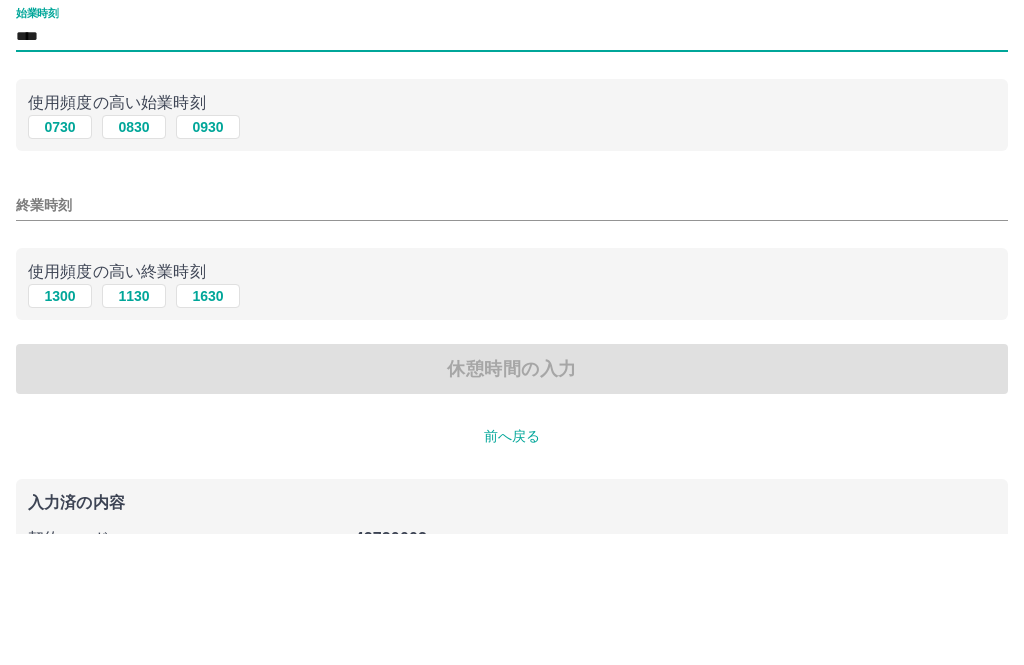 type on "****" 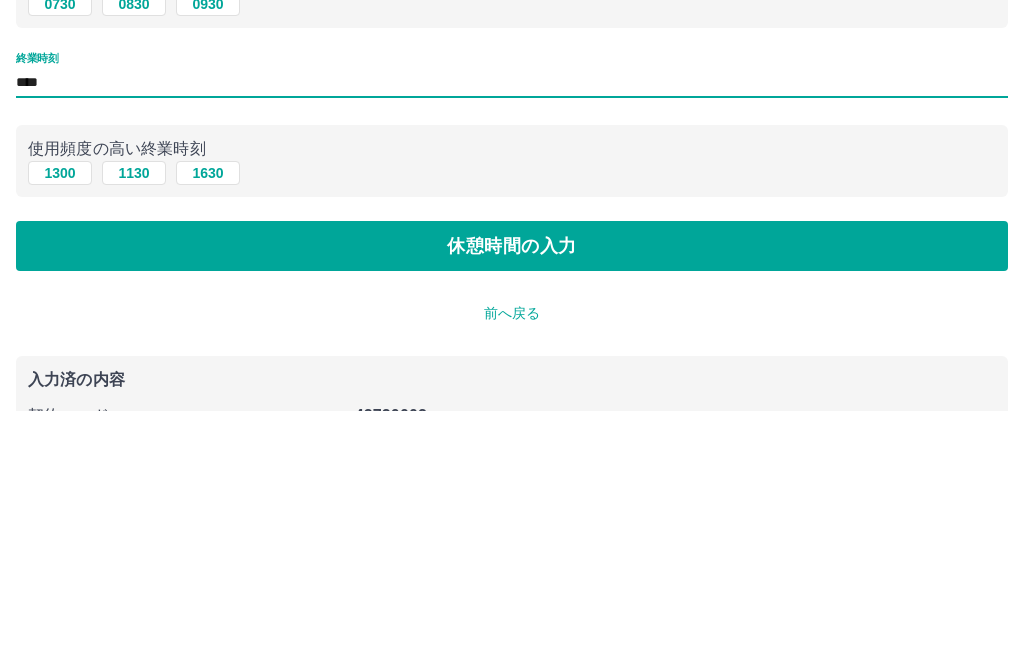 type on "****" 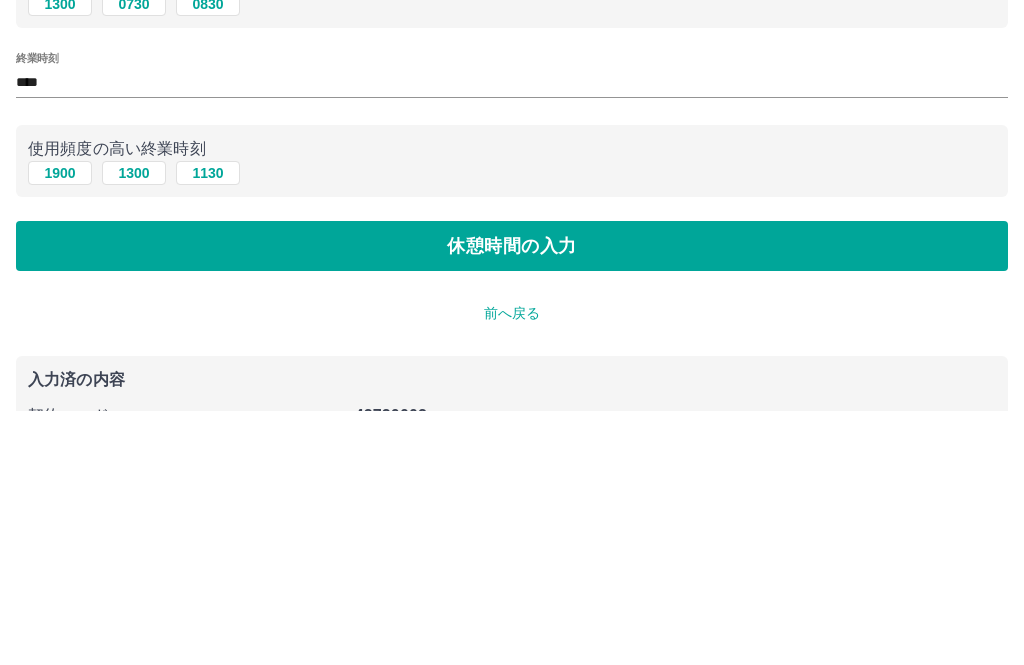 scroll, scrollTop: 92, scrollLeft: 0, axis: vertical 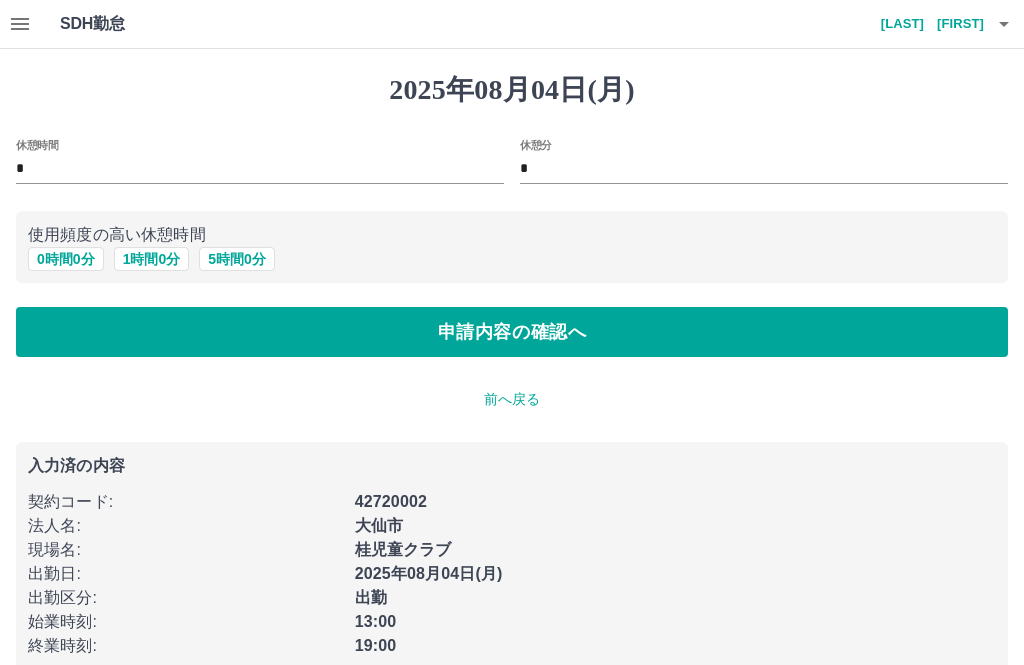 click on "0 時間 0 分" at bounding box center (66, 259) 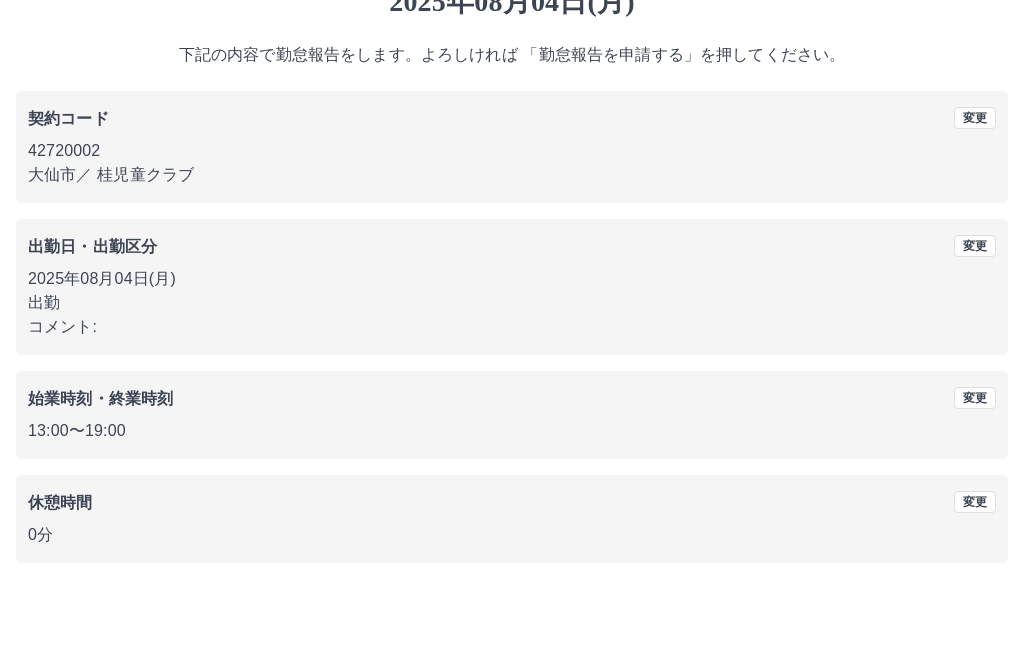 scroll, scrollTop: 19, scrollLeft: 0, axis: vertical 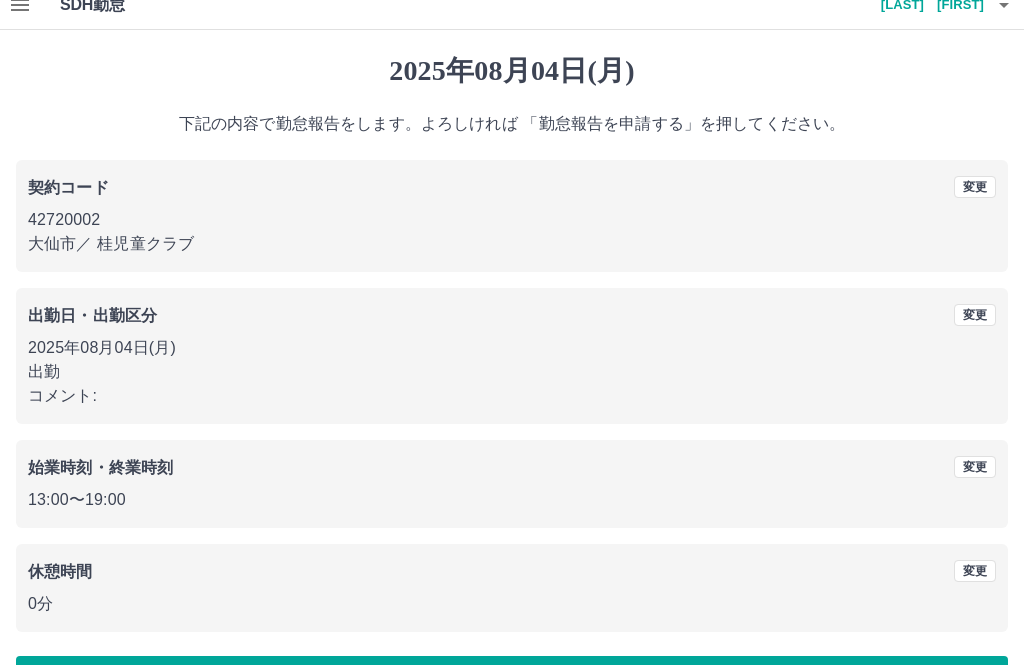 click on "勤怠報告を申請する" at bounding box center (512, 681) 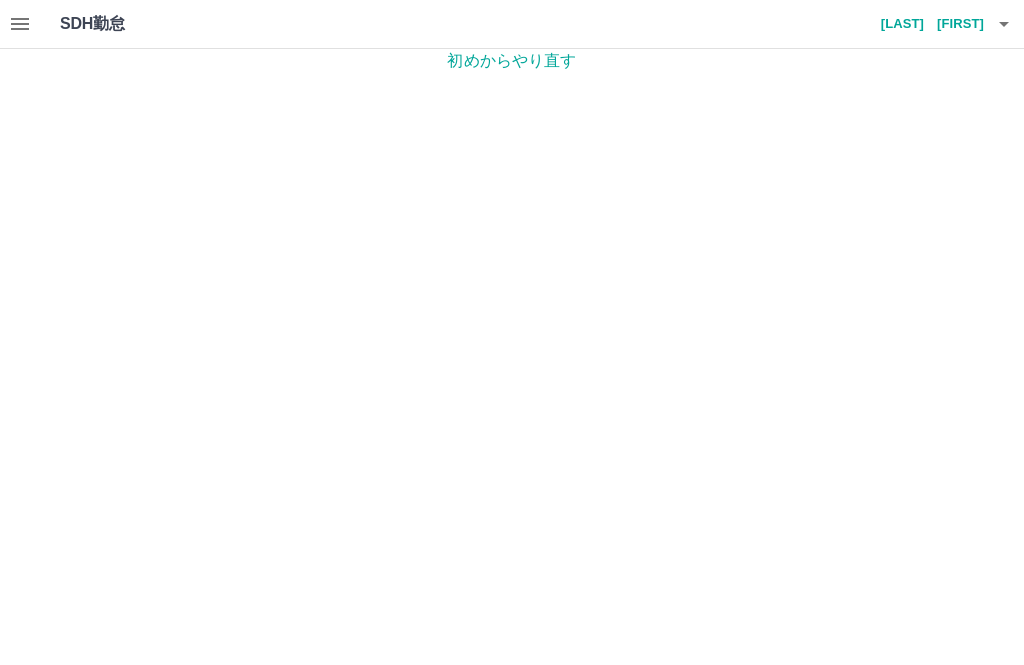 scroll, scrollTop: 0, scrollLeft: 0, axis: both 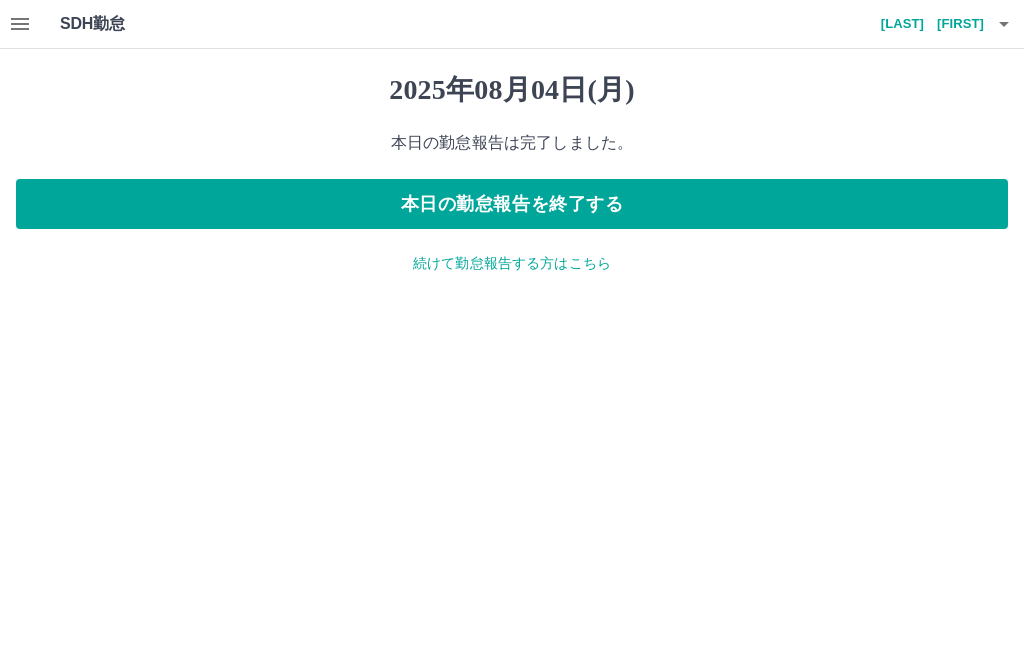 click on "本日の勤怠報告を終了する" at bounding box center [512, 204] 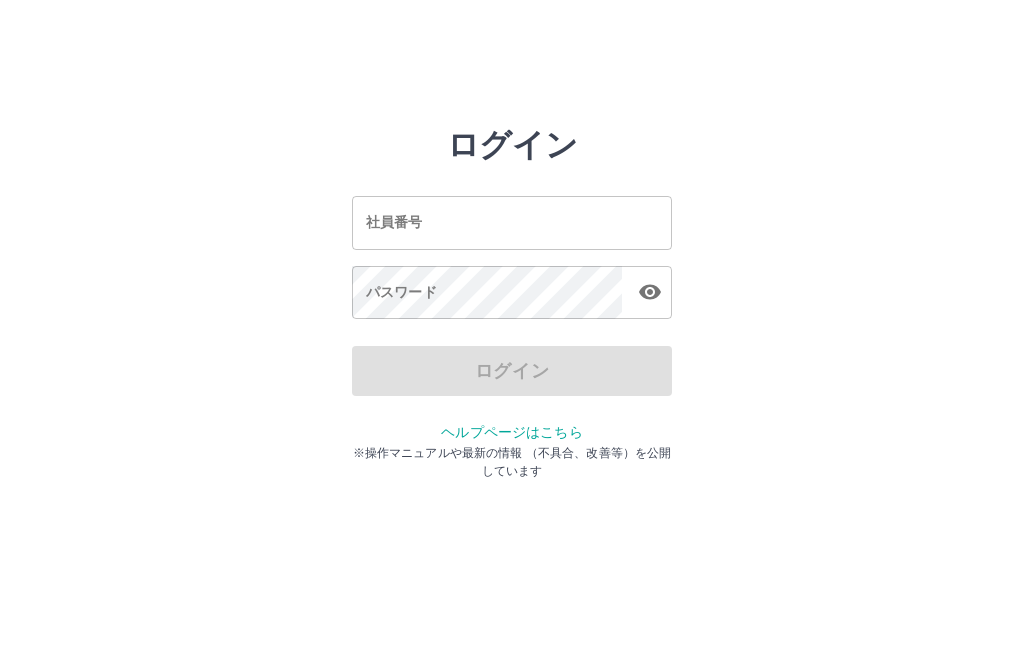 scroll, scrollTop: 0, scrollLeft: 0, axis: both 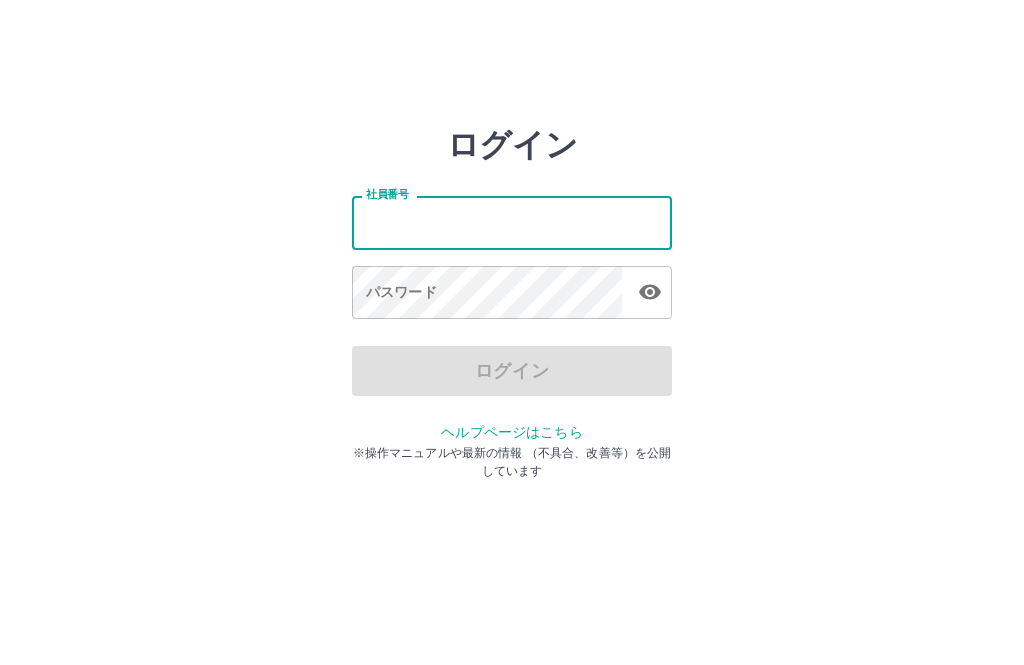 type on "*******" 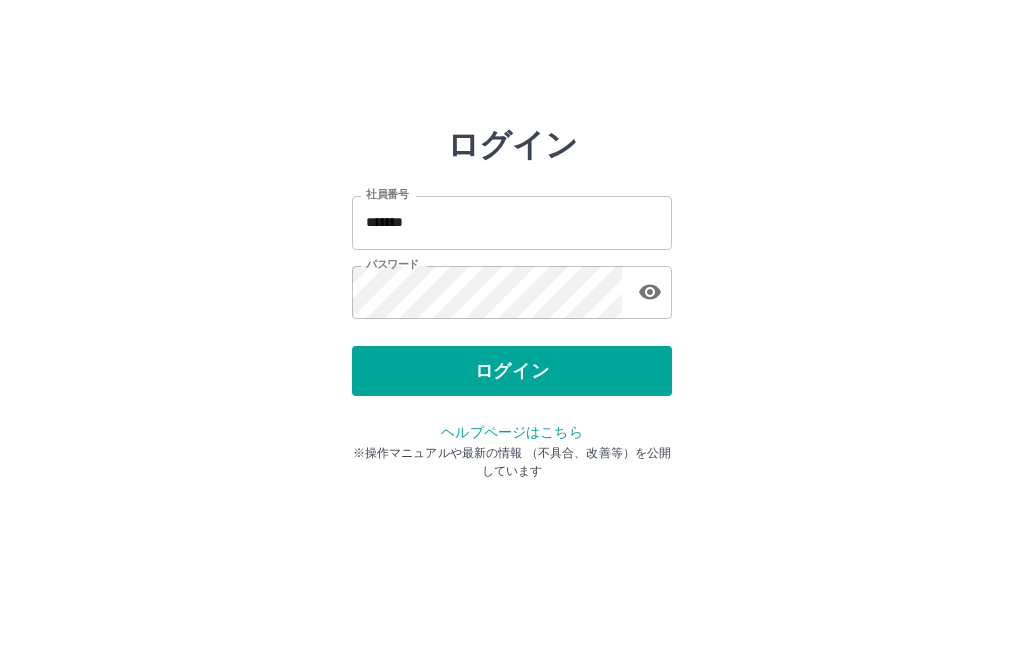 click on "ログイン" at bounding box center [512, 371] 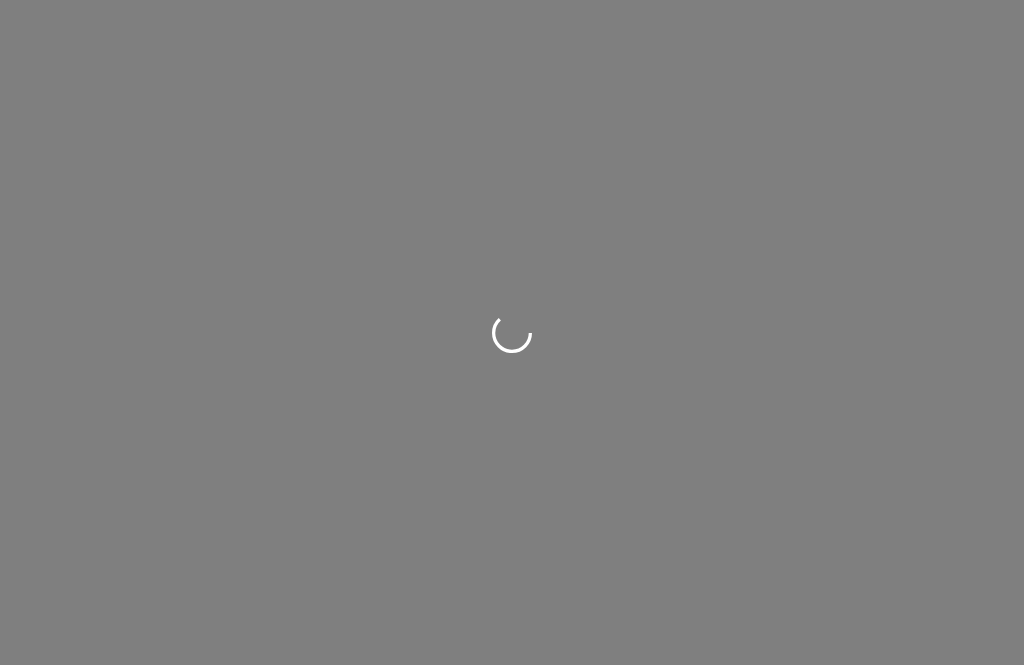 scroll, scrollTop: 0, scrollLeft: 0, axis: both 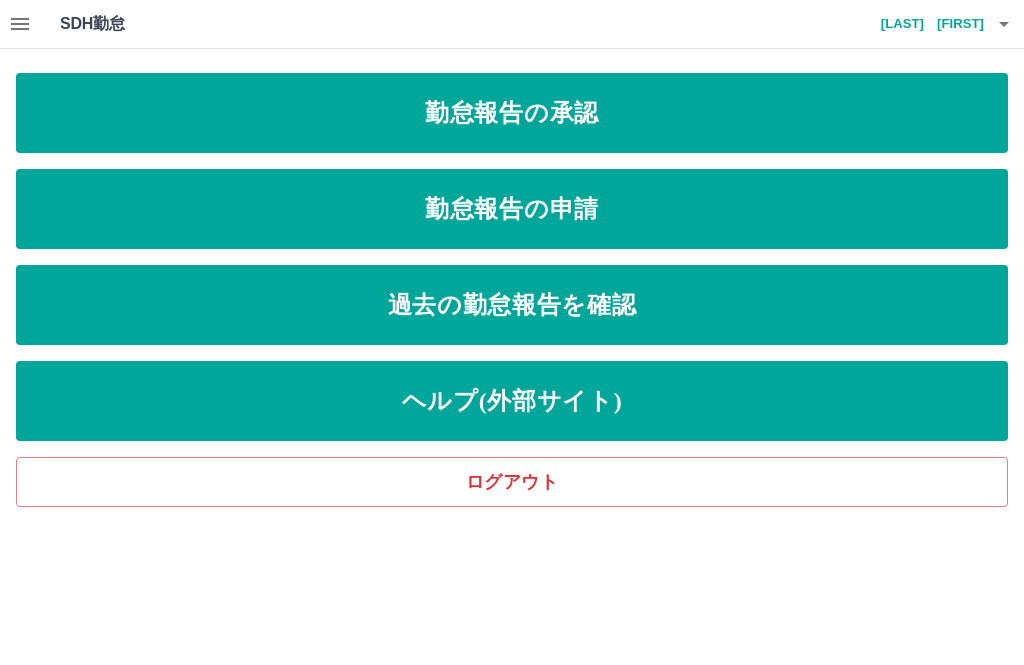 click on "勤怠報告の申請" at bounding box center (512, 209) 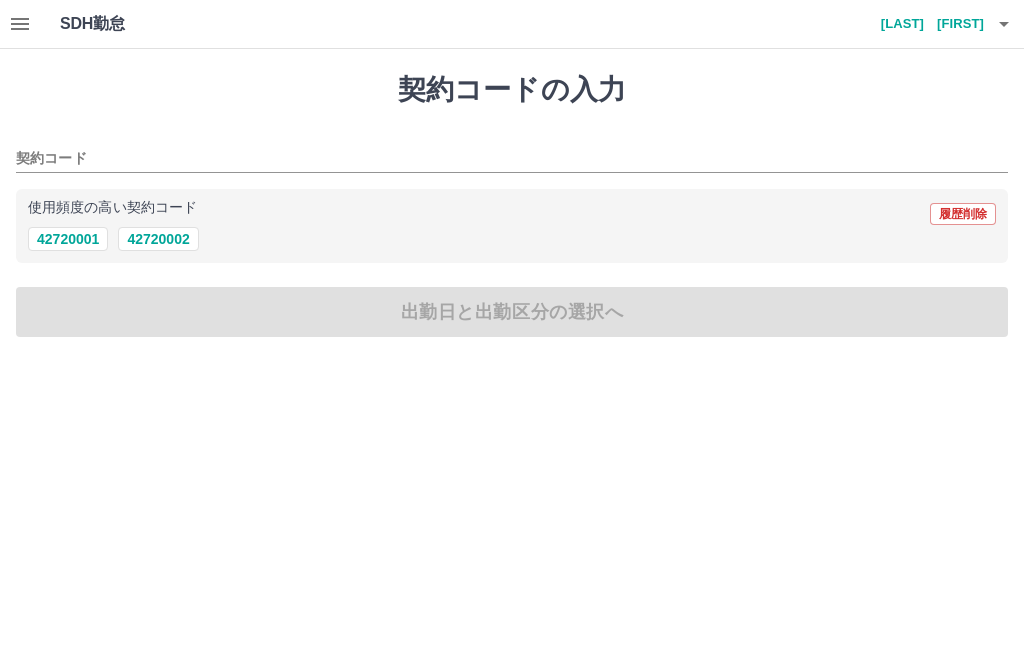 click on "42720002" at bounding box center (158, 239) 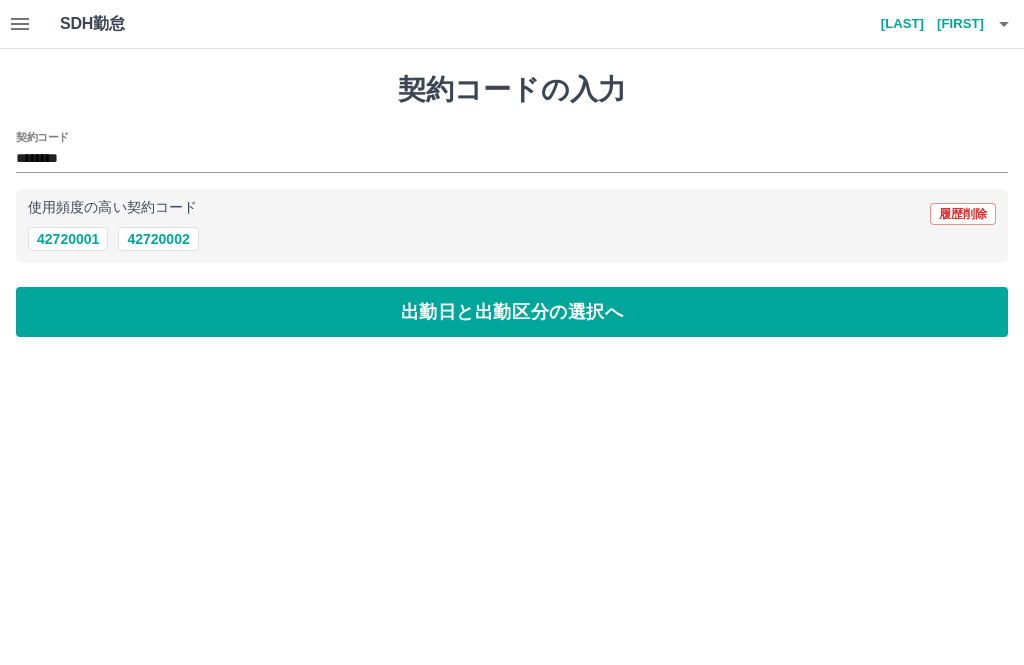 click on "出勤日と出勤区分の選択へ" at bounding box center [512, 312] 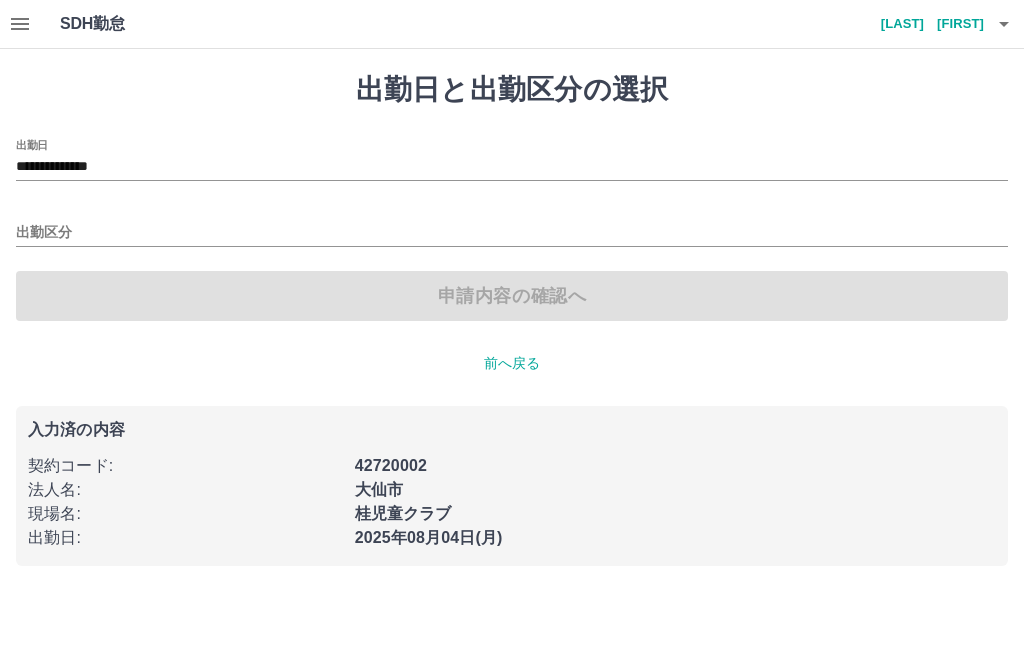 click on "出勤区分" at bounding box center [512, 233] 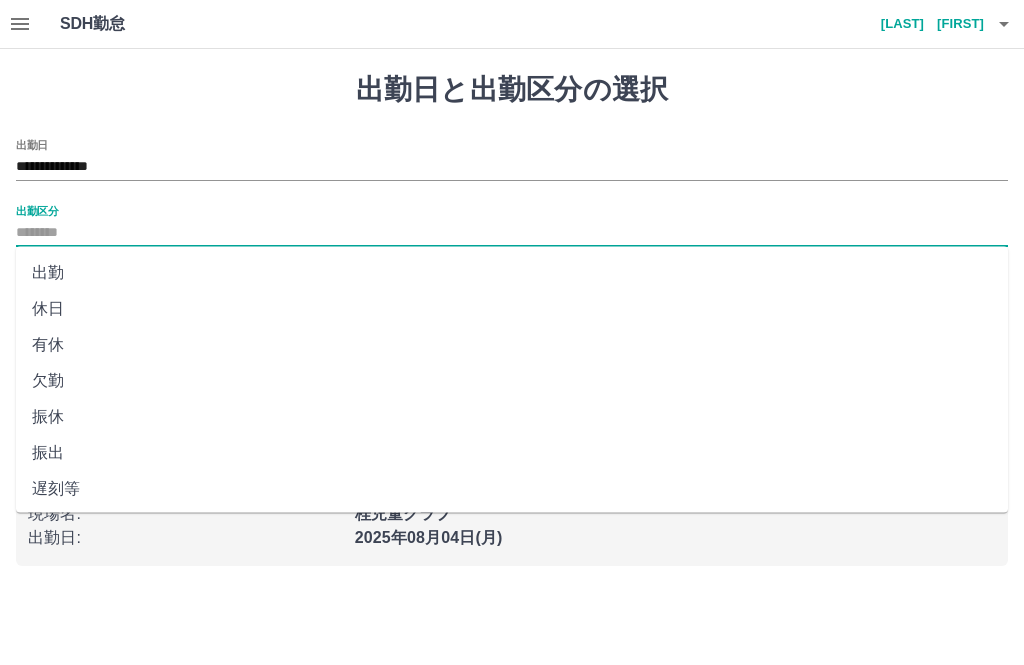 click on "出勤" at bounding box center (512, 273) 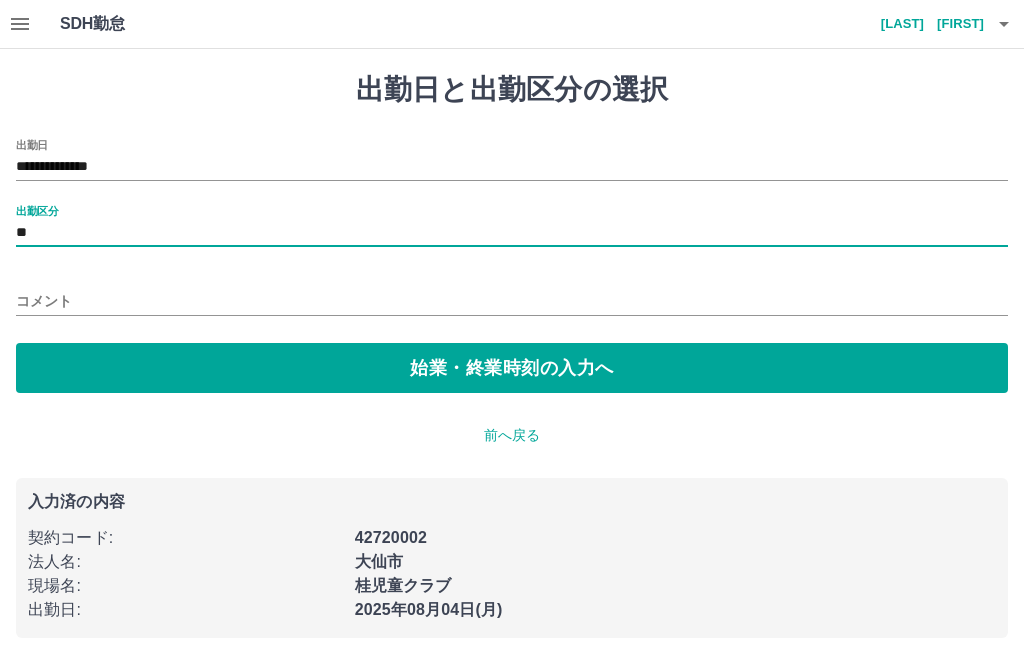 type on "**" 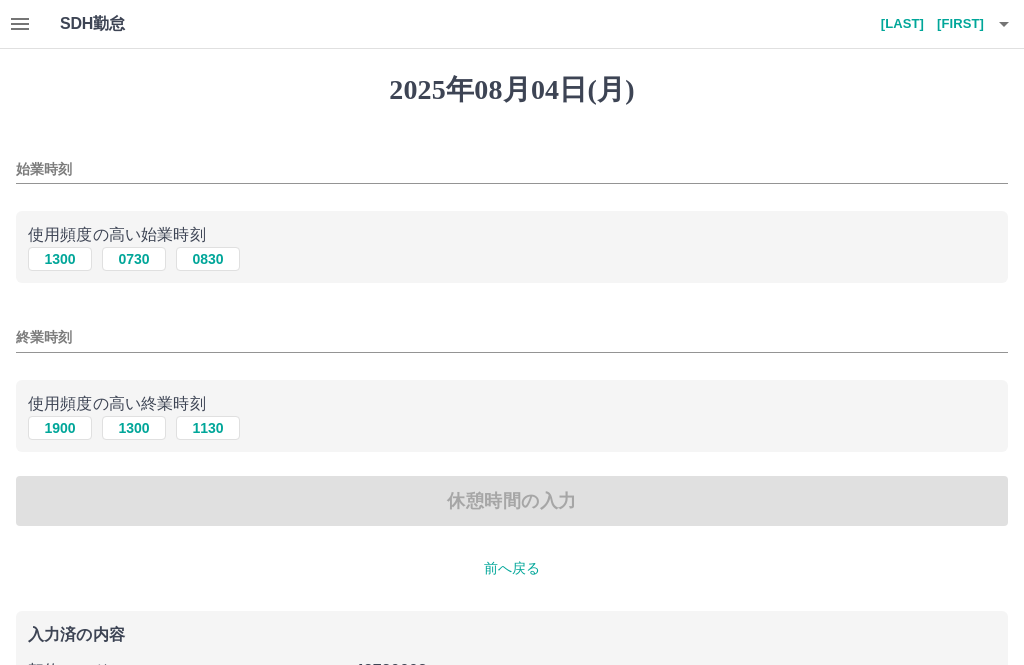 click on "始業時刻" at bounding box center (512, 169) 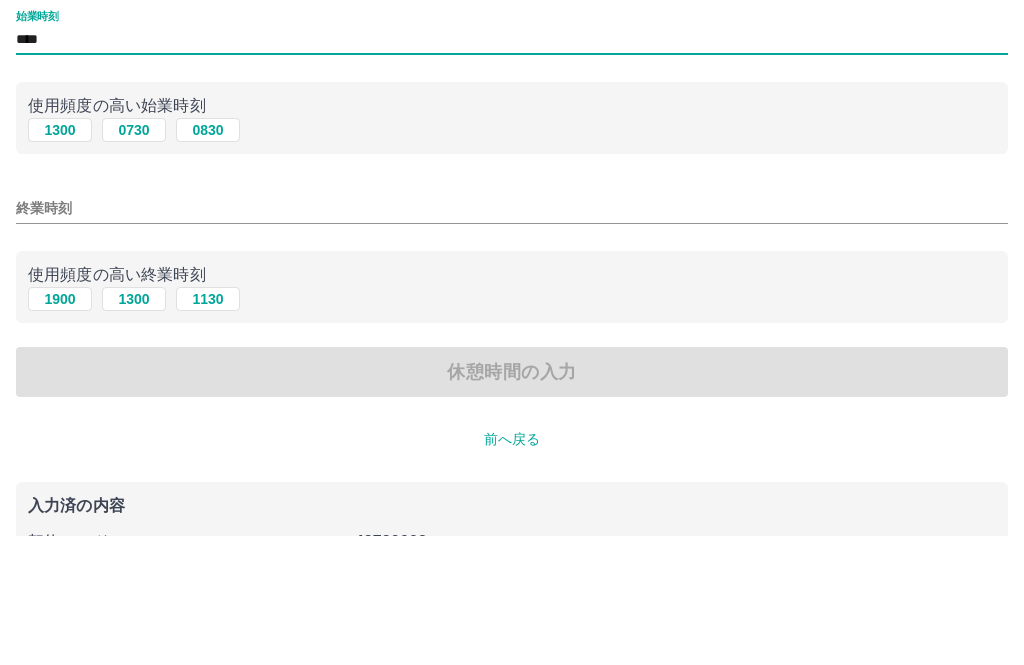 type on "****" 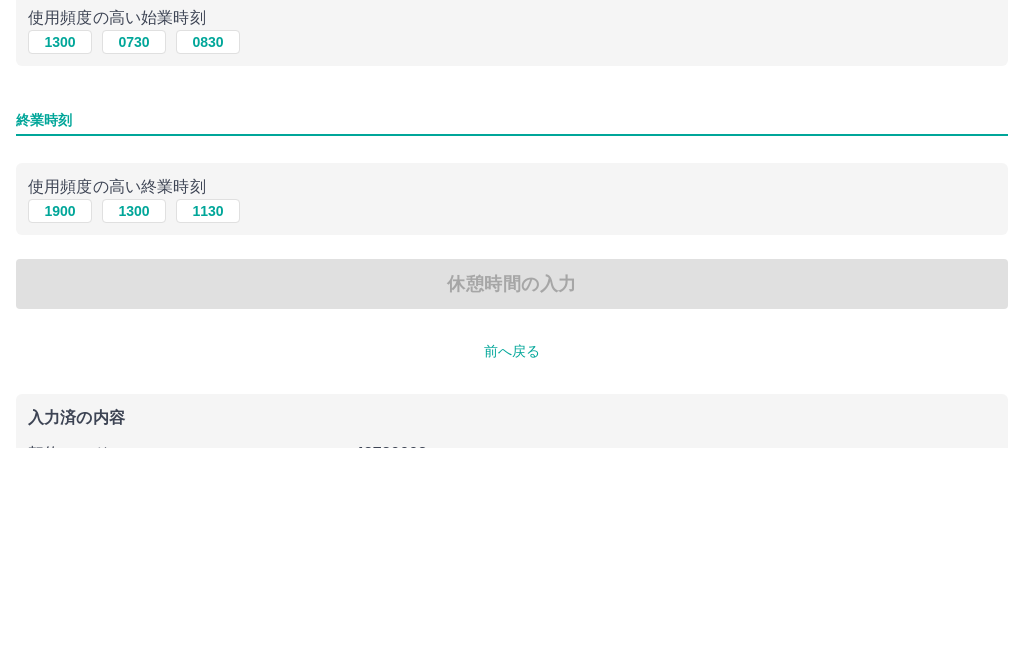 click on "1900" at bounding box center [60, 428] 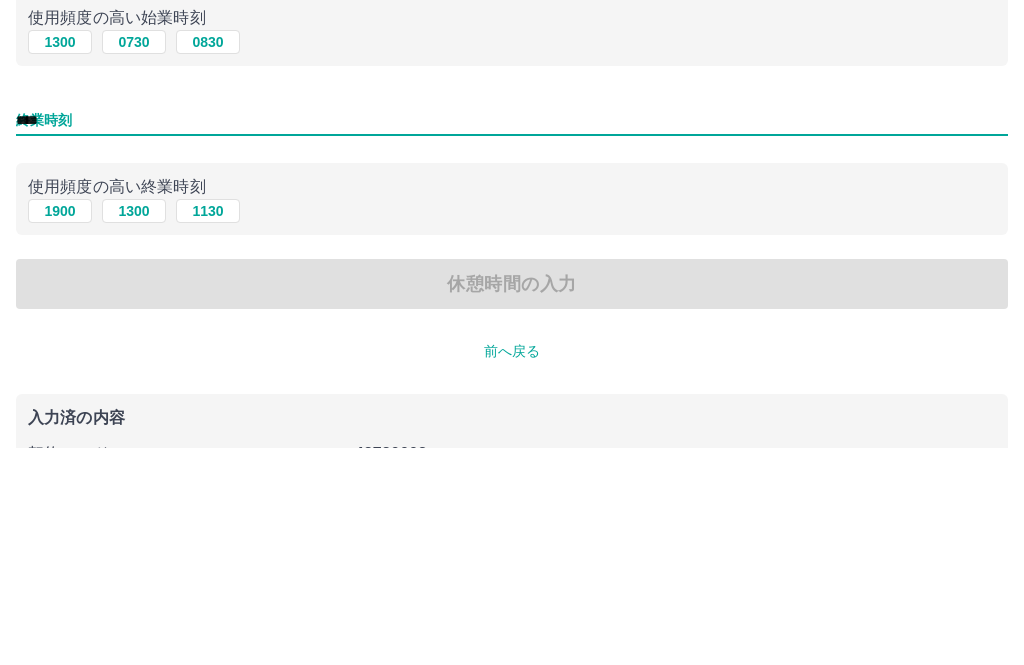 scroll, scrollTop: 92, scrollLeft: 0, axis: vertical 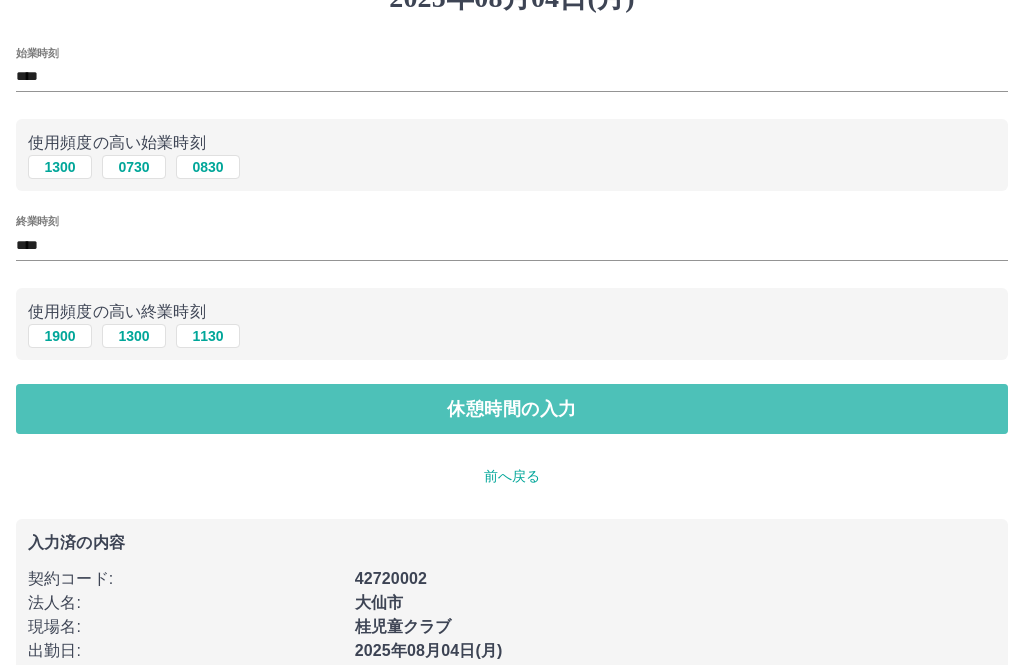 click on "休憩時間の入力" at bounding box center (512, 409) 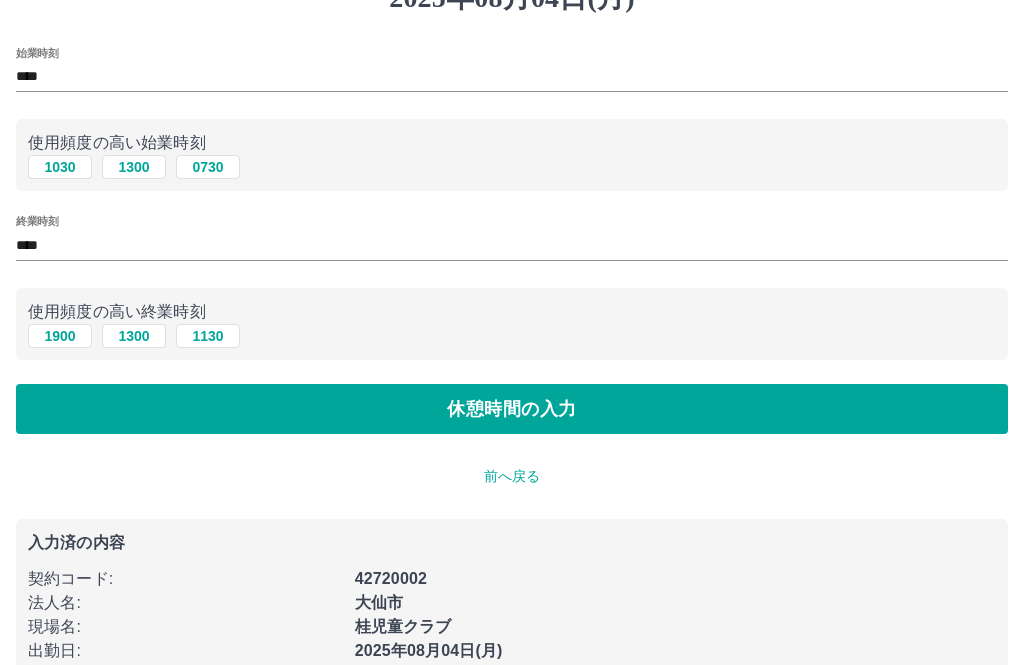 scroll, scrollTop: 0, scrollLeft: 0, axis: both 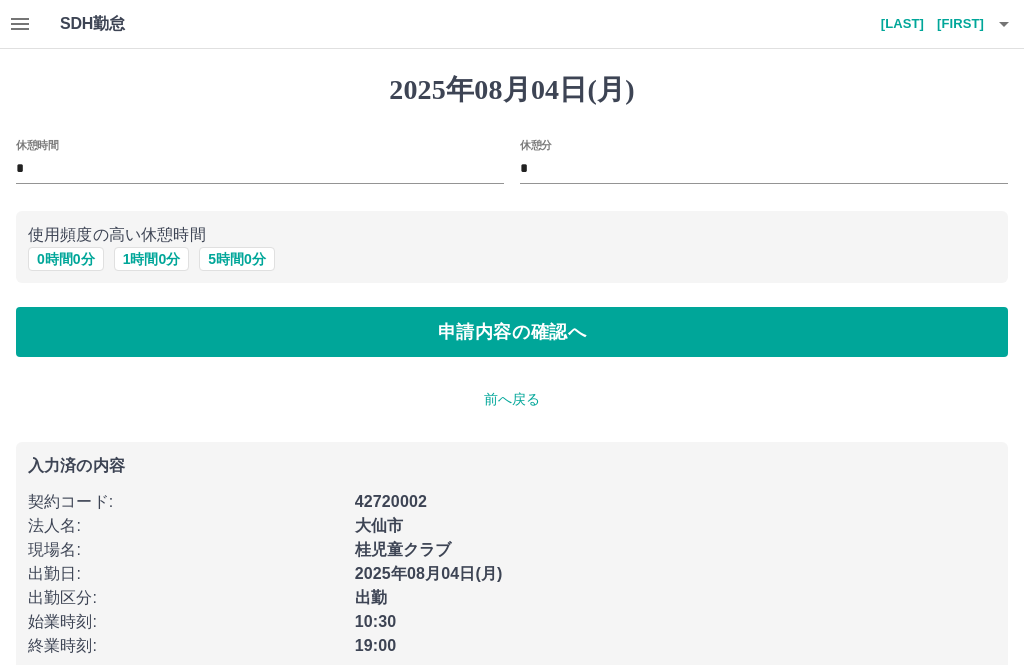 click on "1 時間 0 分" at bounding box center [152, 259] 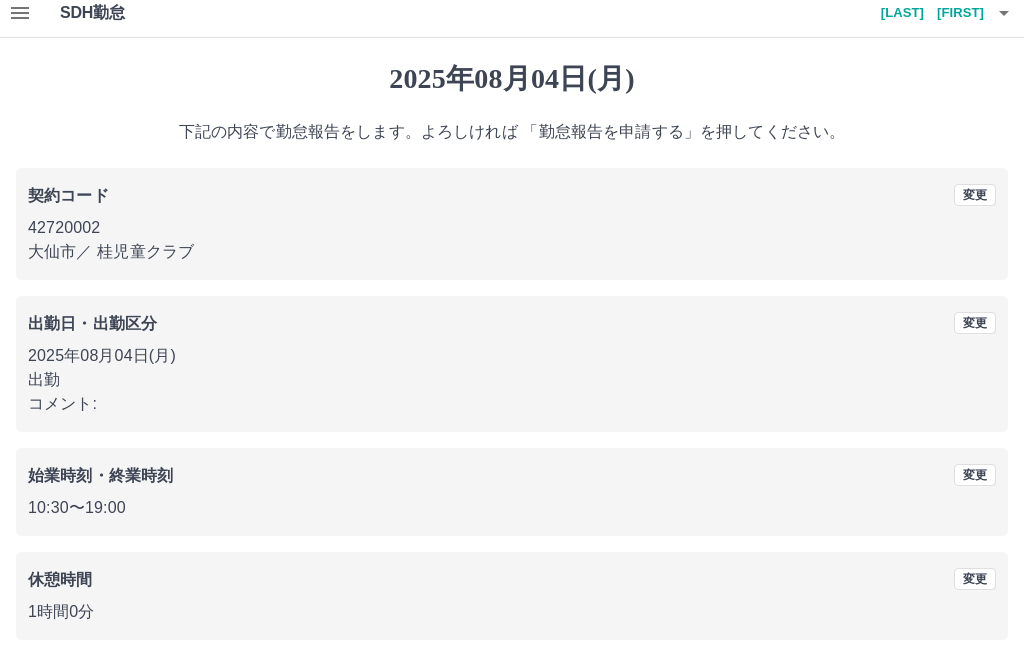 scroll, scrollTop: 19, scrollLeft: 0, axis: vertical 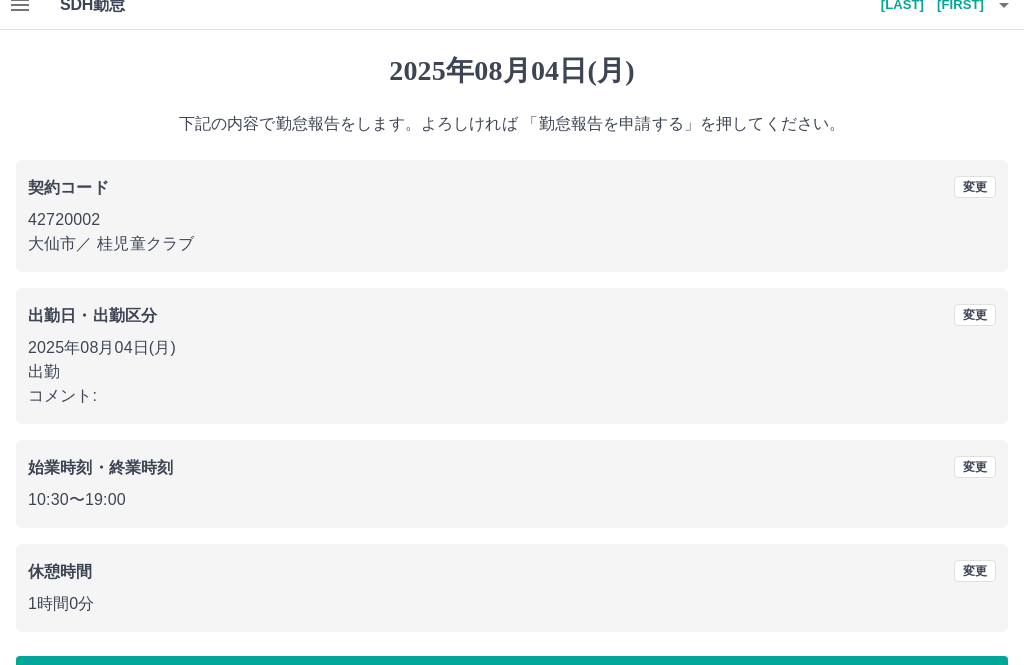 click on "勤怠報告を申請する" at bounding box center [512, 681] 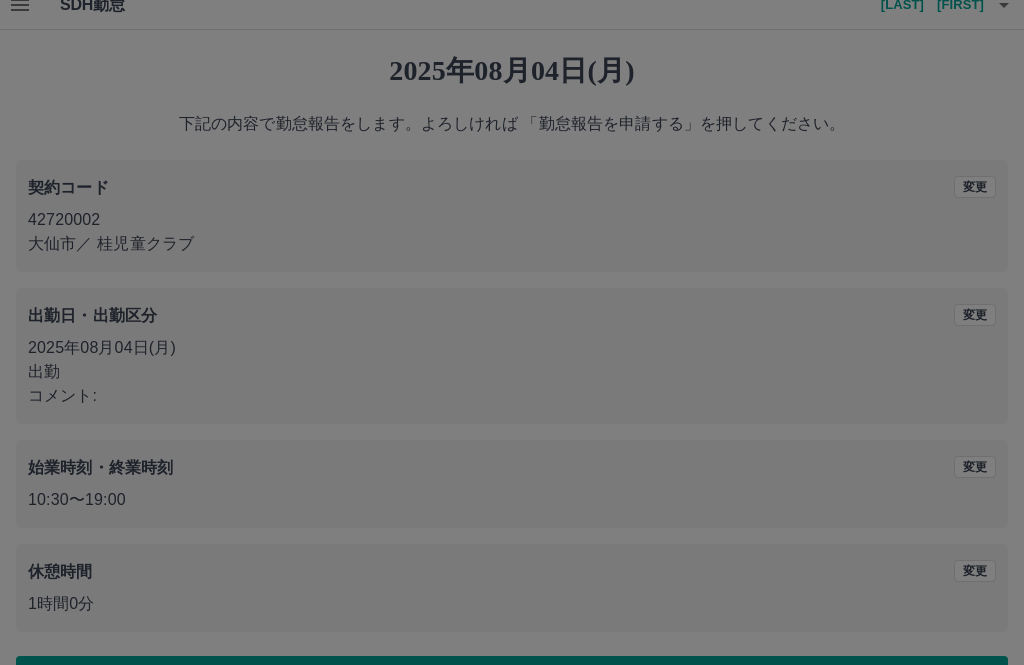 scroll, scrollTop: 0, scrollLeft: 0, axis: both 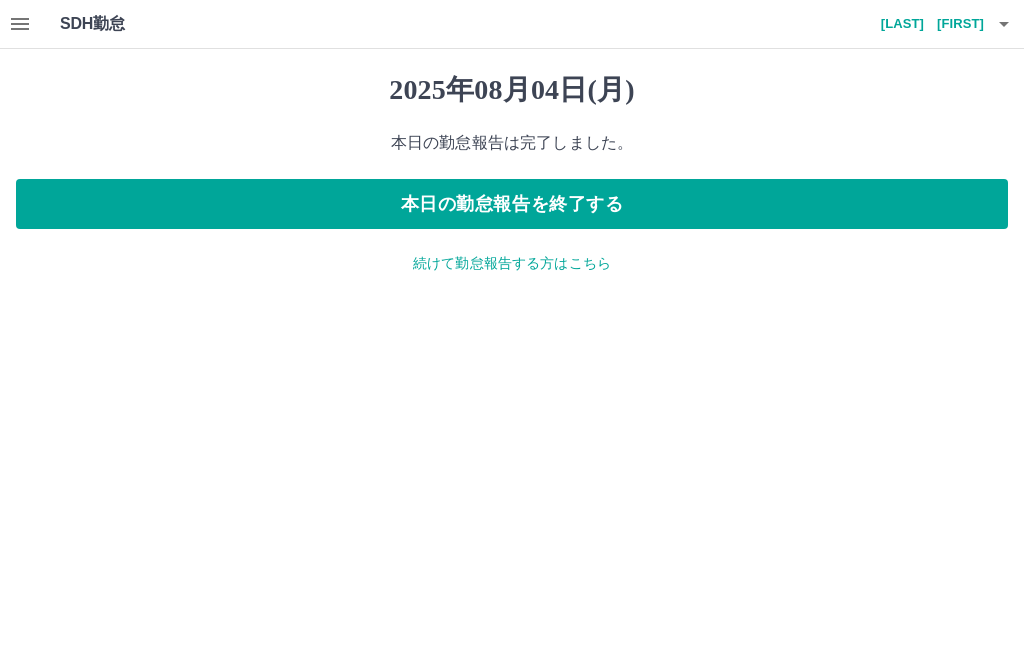 click on "続けて勤怠報告する方はこちら" at bounding box center [512, 263] 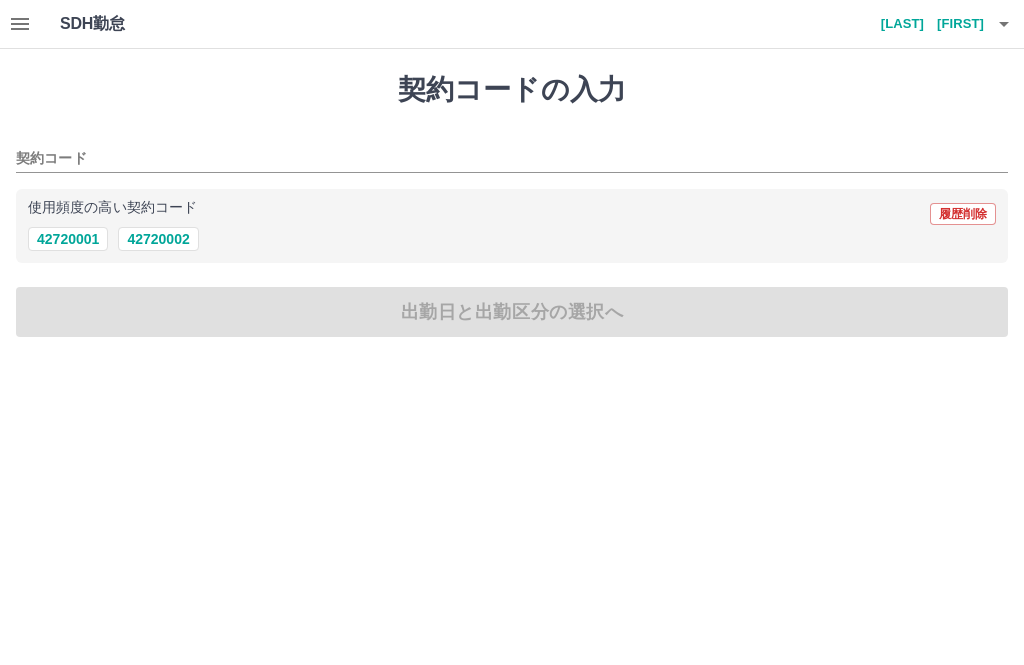 click on "42720002" at bounding box center [158, 239] 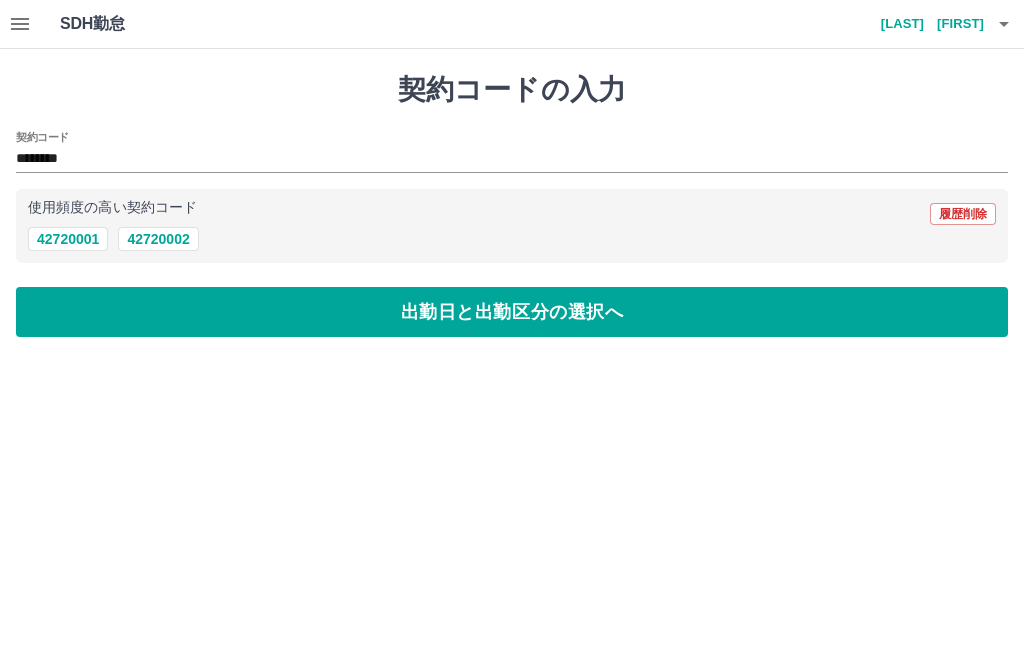 click on "********" at bounding box center [497, 159] 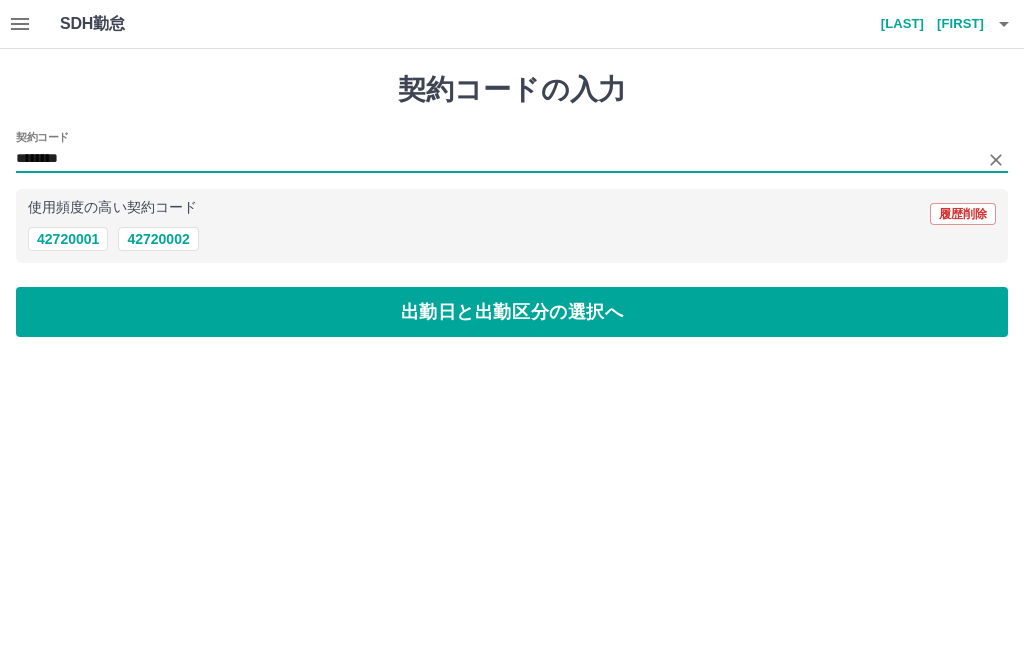 click on "42720002" at bounding box center (158, 239) 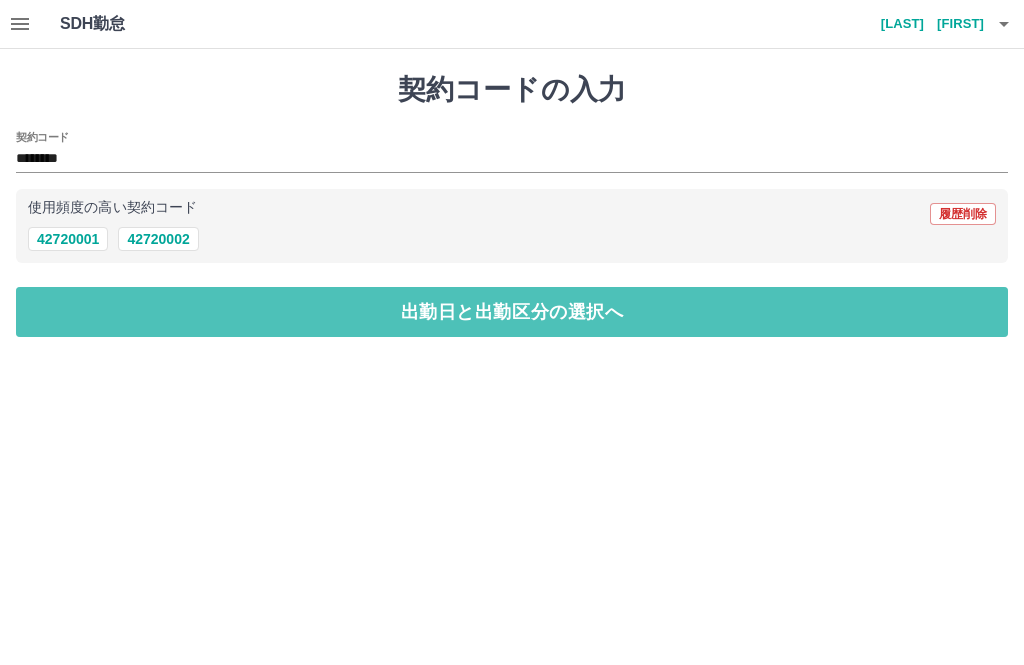 click on "出勤日と出勤区分の選択へ" at bounding box center (512, 312) 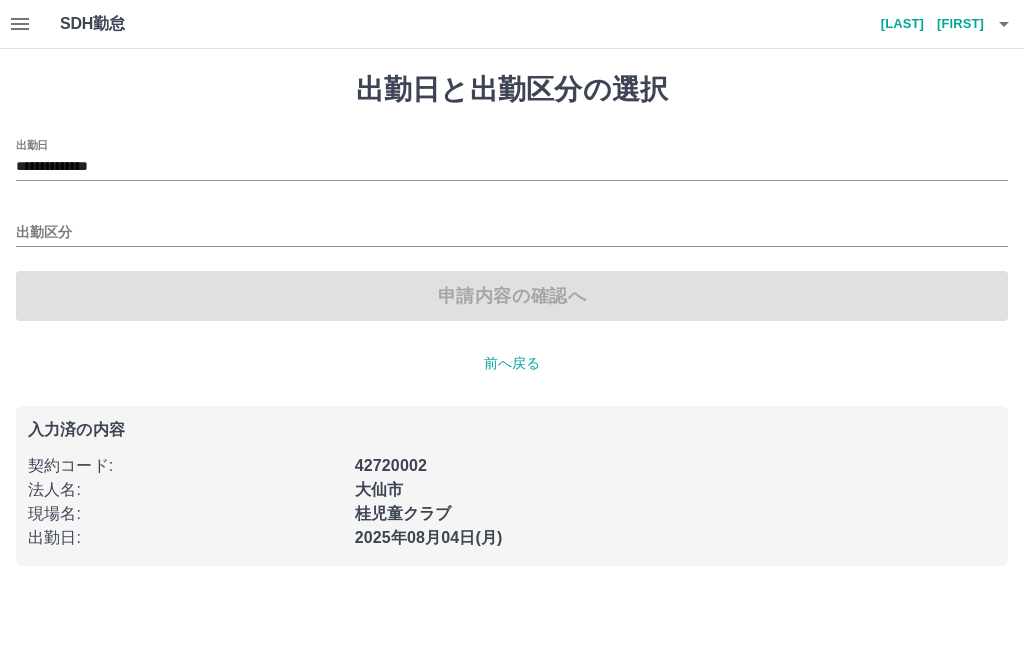 click on "**********" at bounding box center (512, 167) 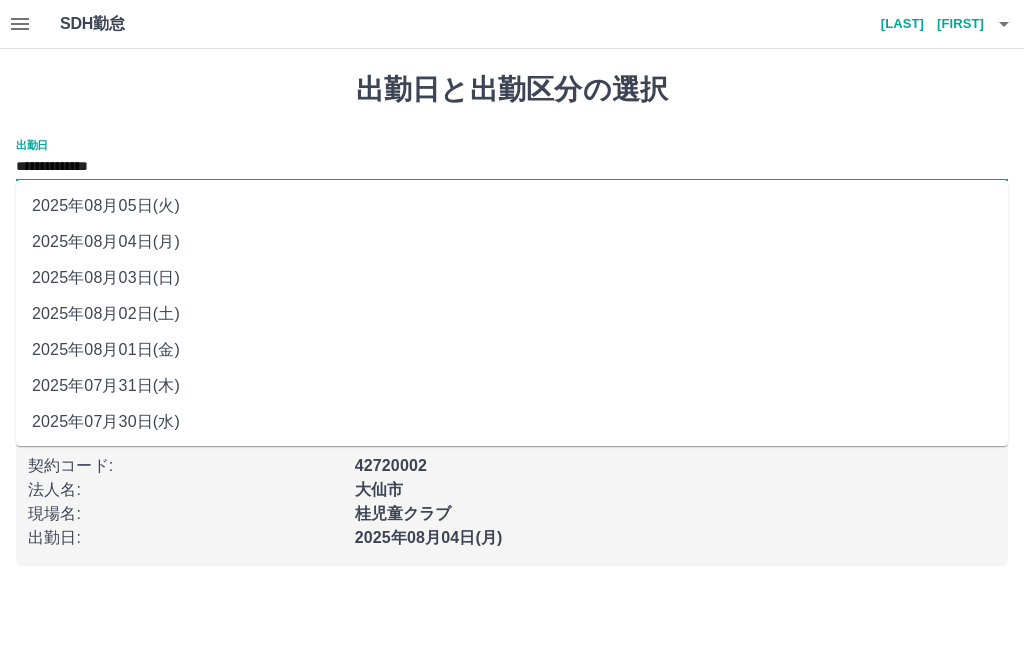 click on "2025年08月03日(日)" at bounding box center (512, 278) 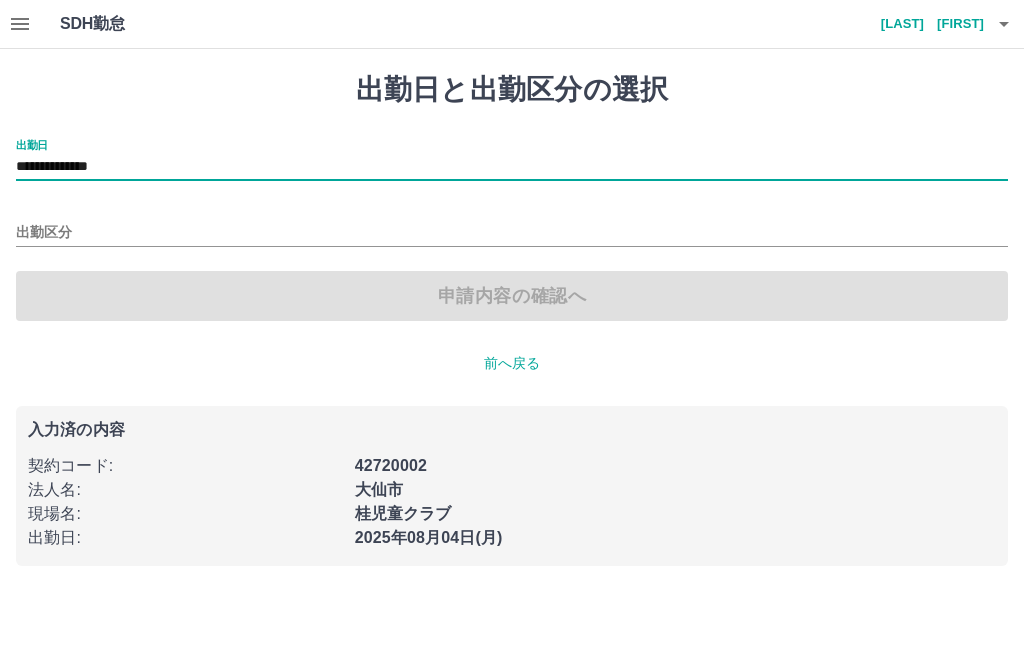 click on "出勤区分" at bounding box center (512, 233) 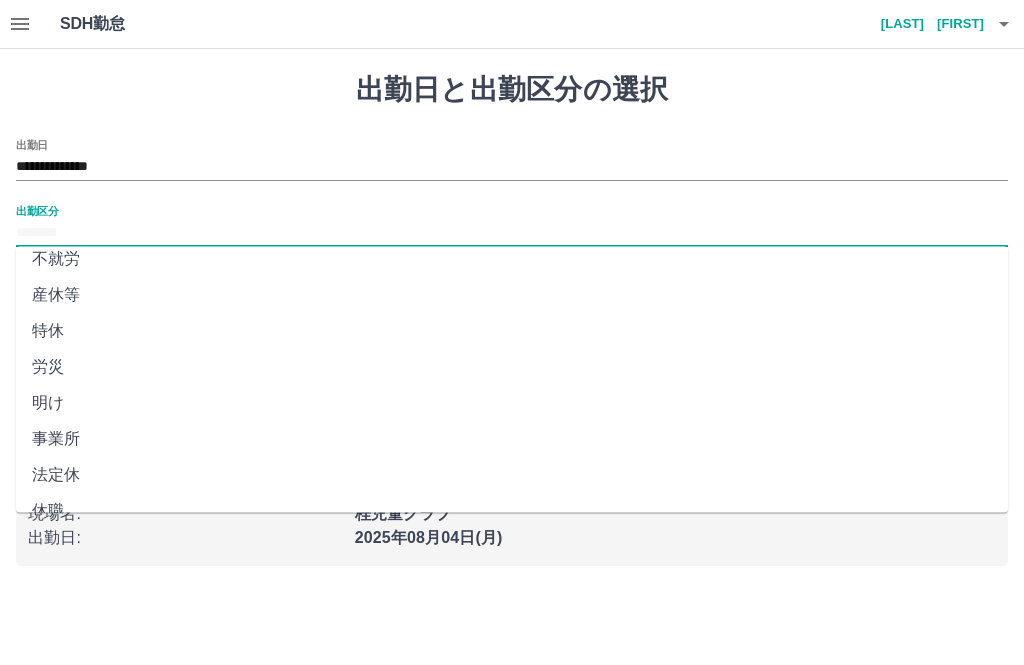 scroll, scrollTop: 372, scrollLeft: 0, axis: vertical 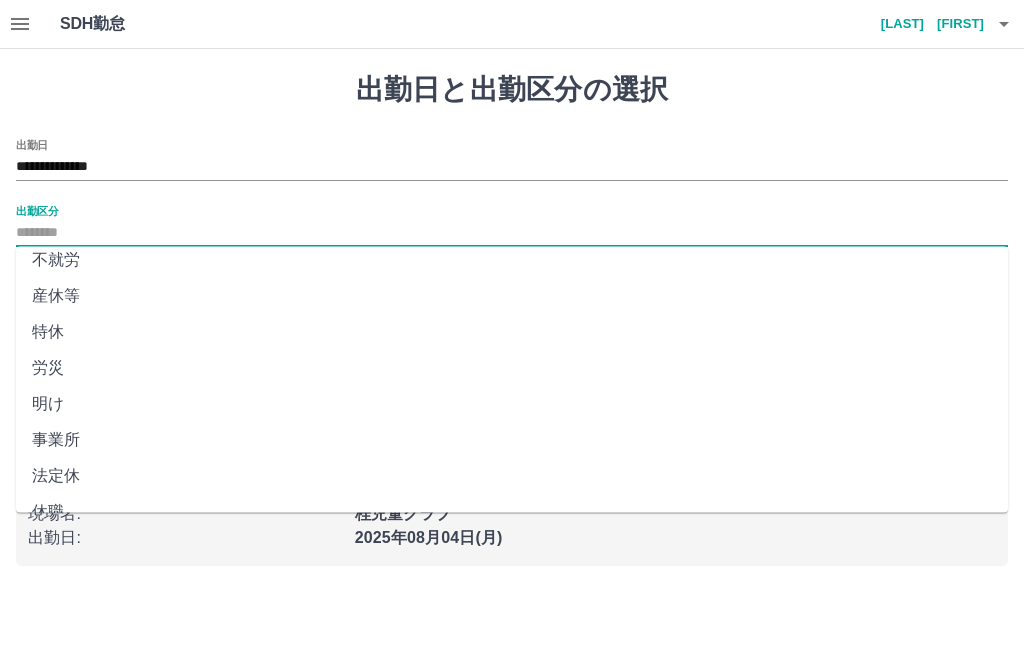 click on "法定休" at bounding box center (512, 477) 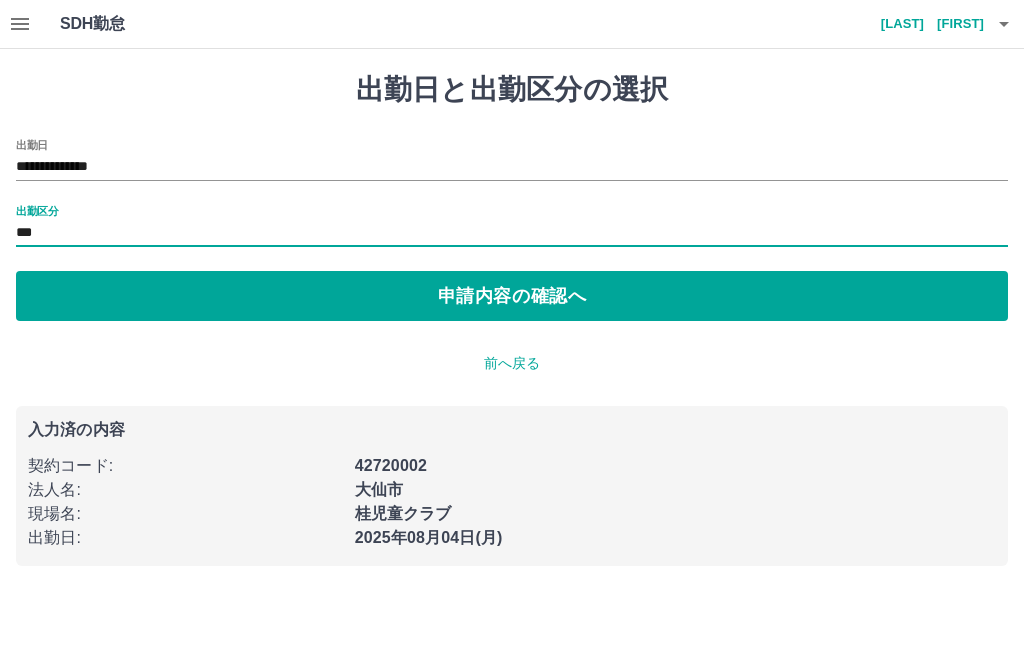 click on "申請内容の確認へ" at bounding box center [512, 296] 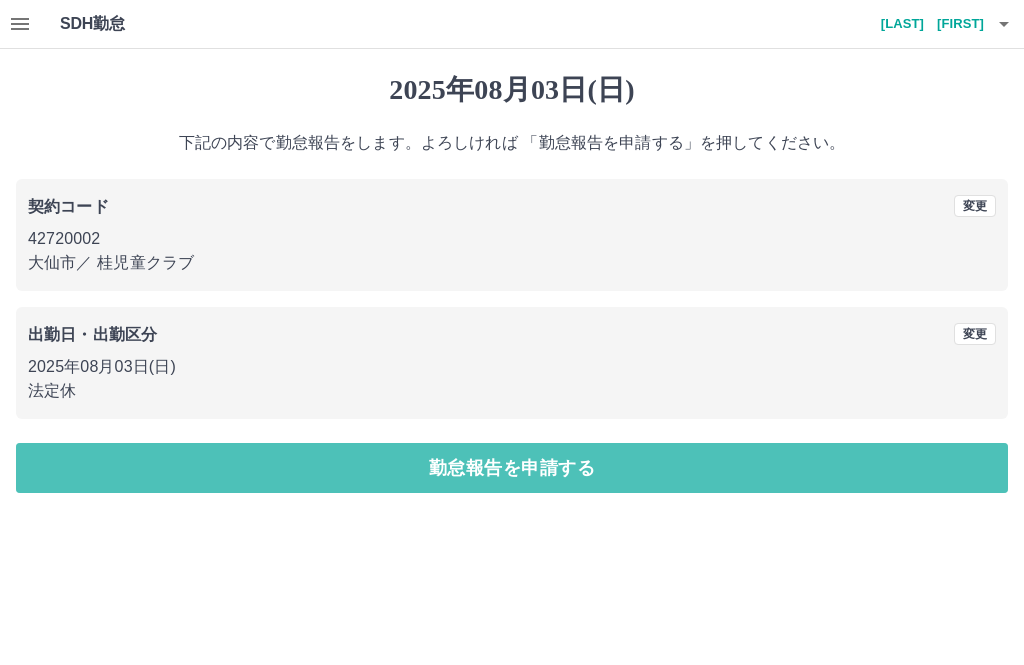 click on "勤怠報告を申請する" at bounding box center (512, 468) 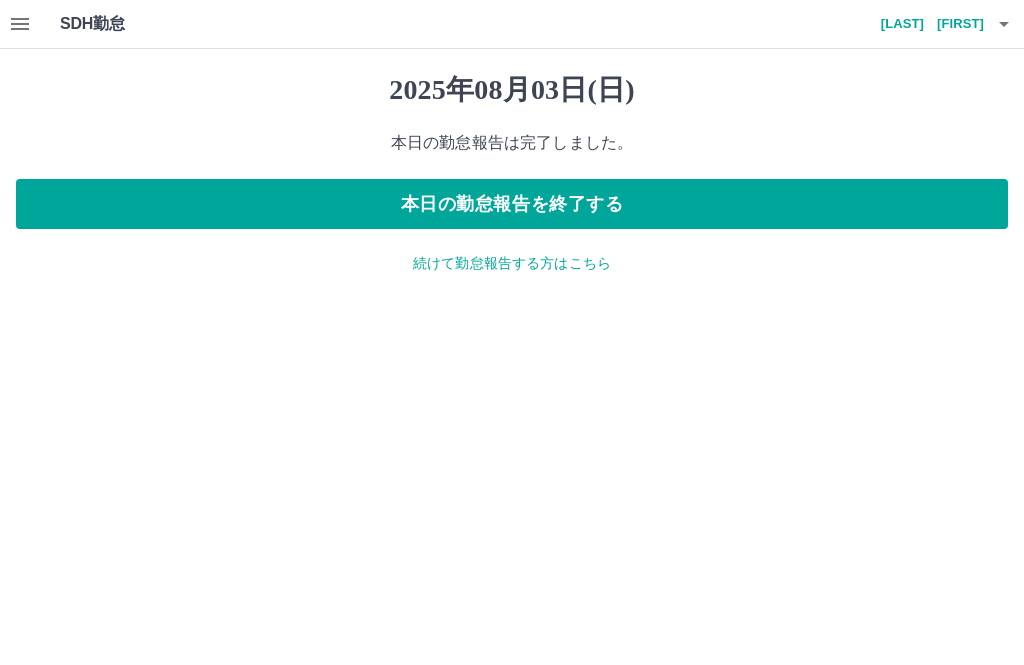 click 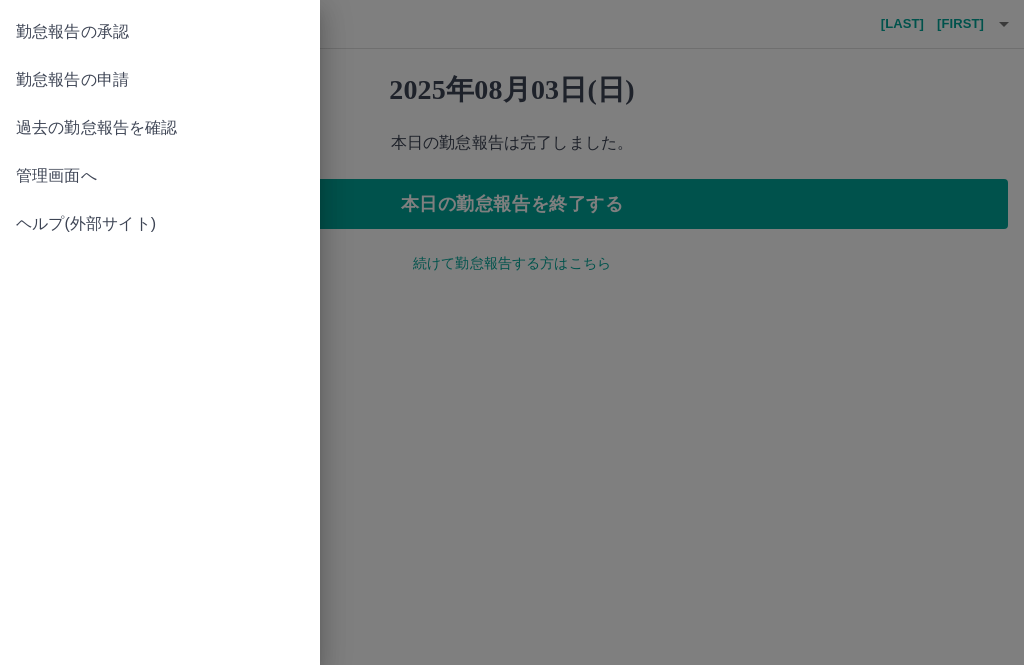 click on "勤怠報告の承認" at bounding box center [160, 32] 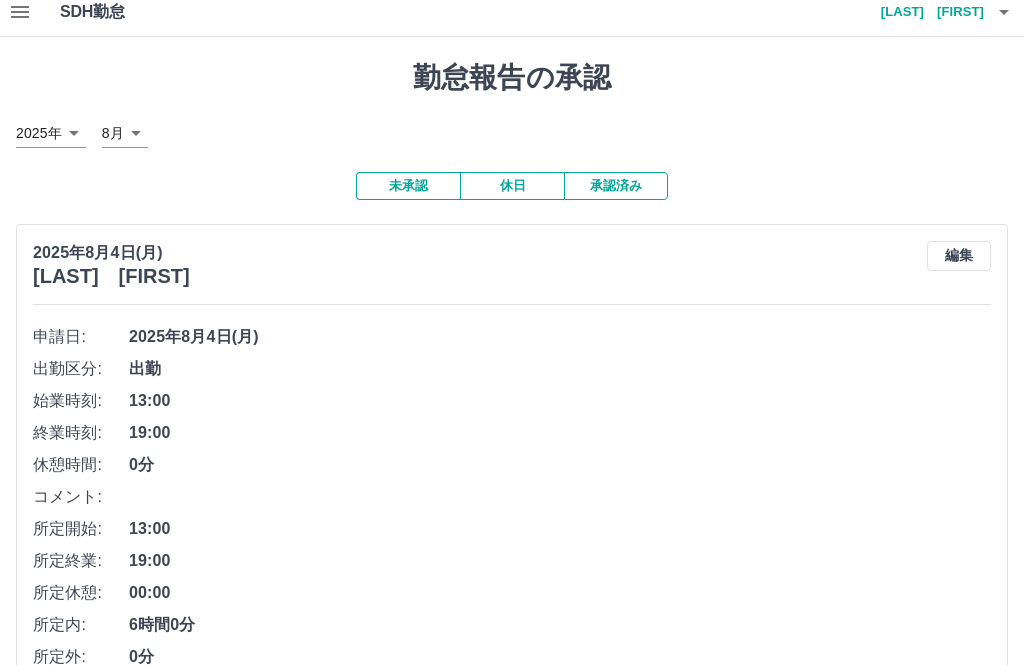 scroll, scrollTop: 12, scrollLeft: 0, axis: vertical 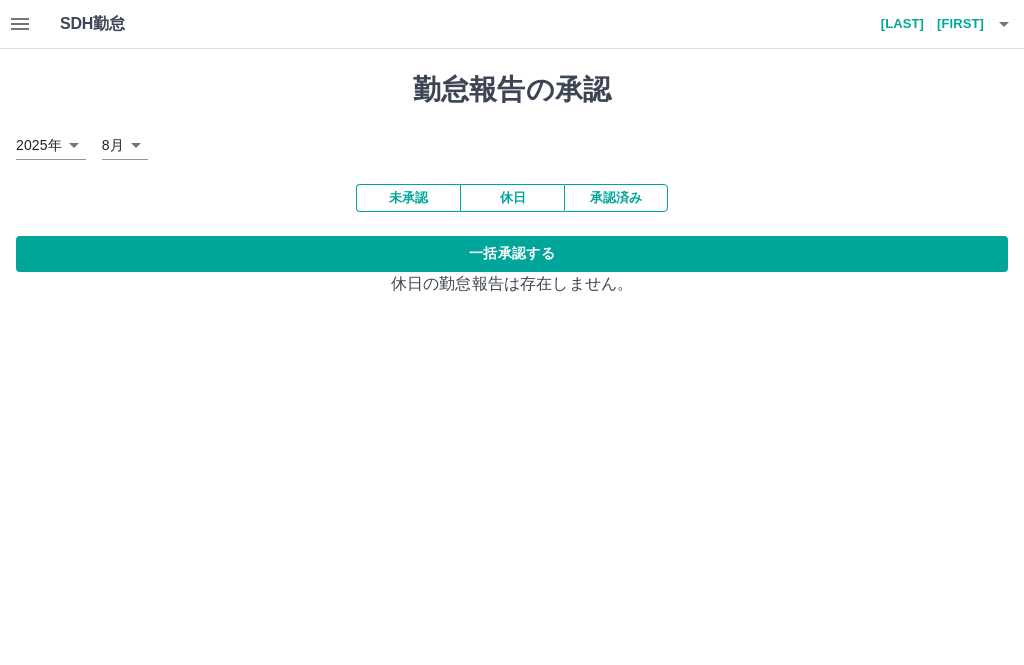 click on "未承認" at bounding box center (408, 198) 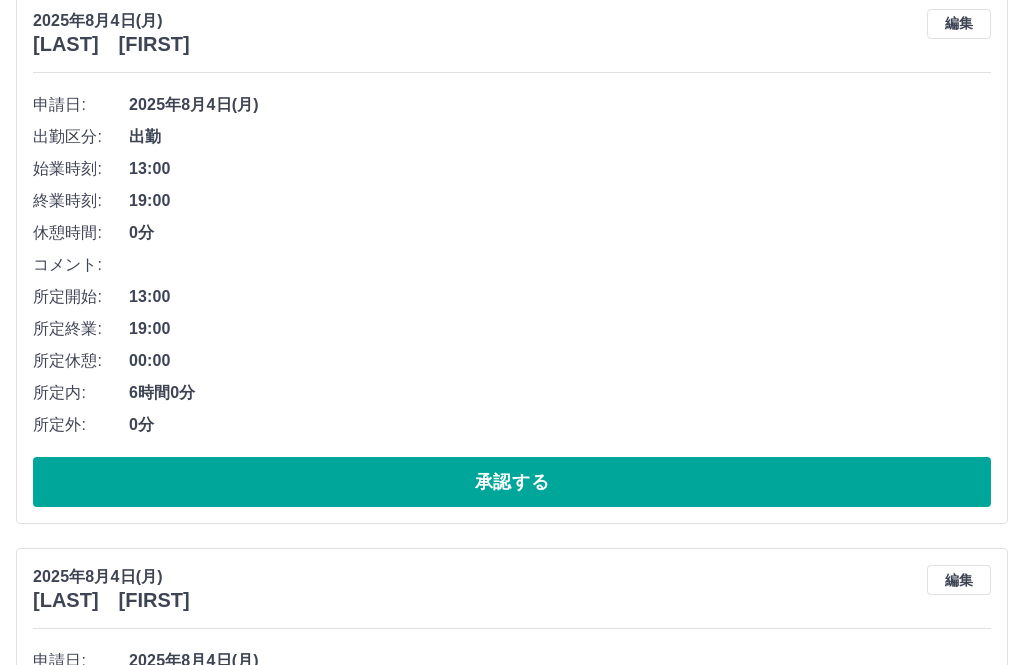 scroll, scrollTop: 261, scrollLeft: 0, axis: vertical 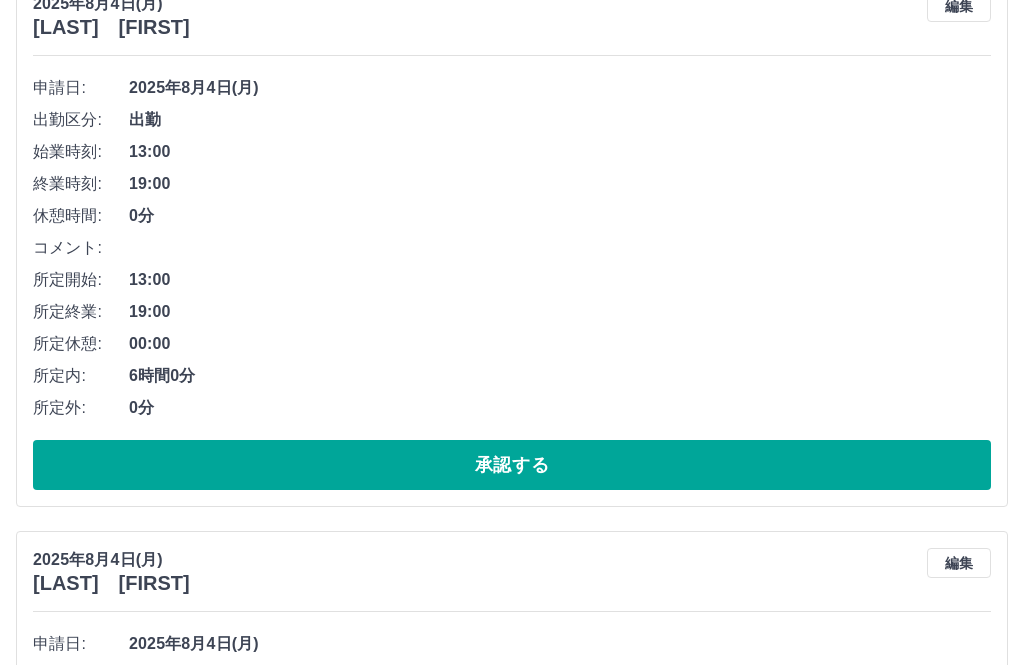 click on "承認する" at bounding box center [512, 465] 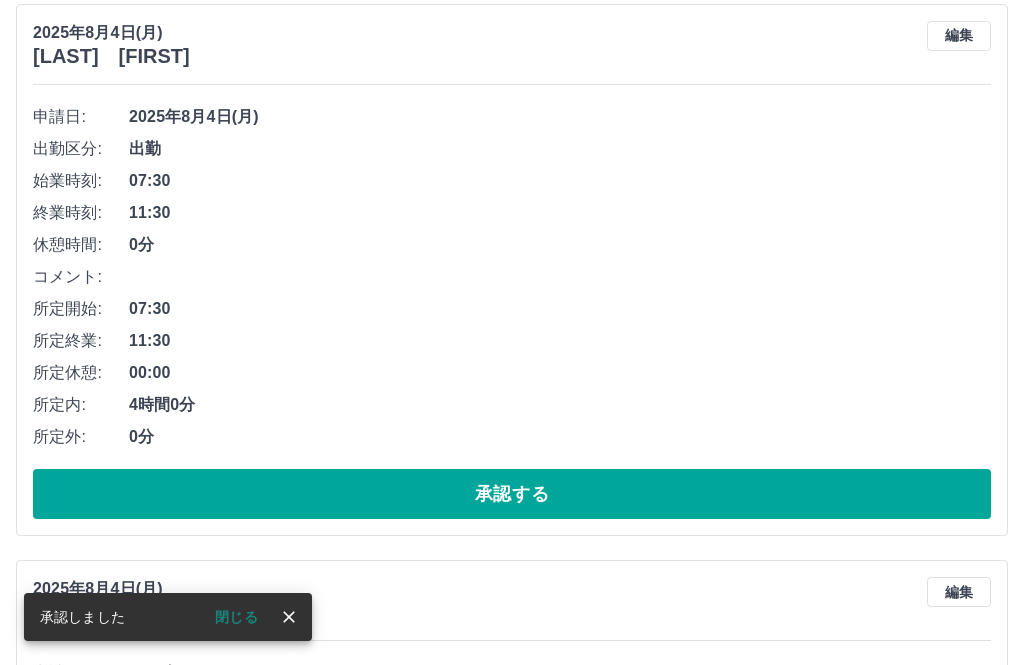 scroll, scrollTop: 229, scrollLeft: 0, axis: vertical 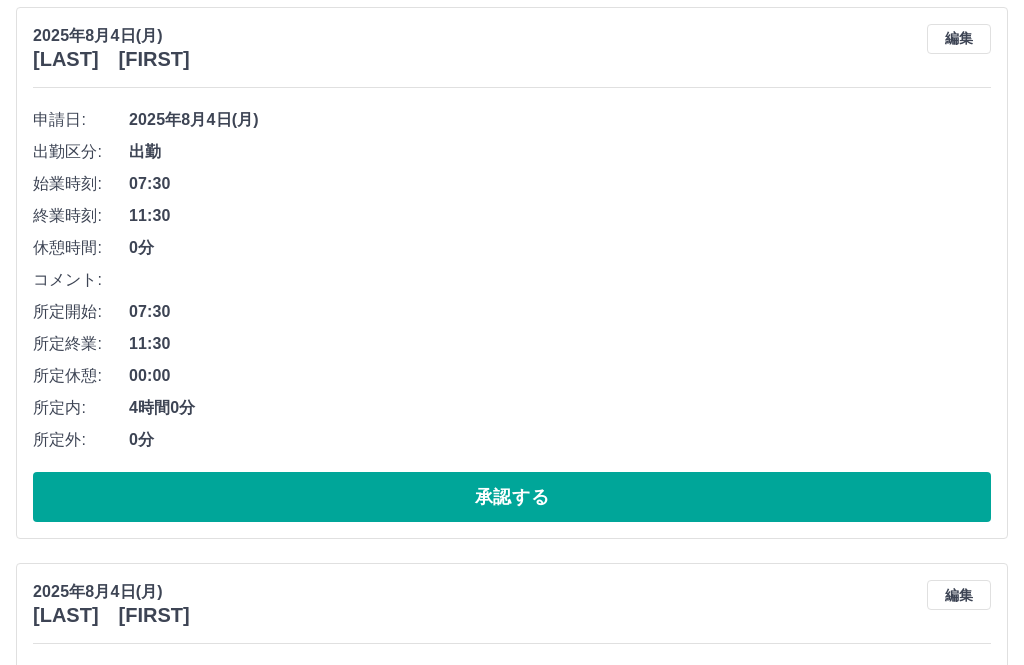 click on "承認する" at bounding box center (512, 497) 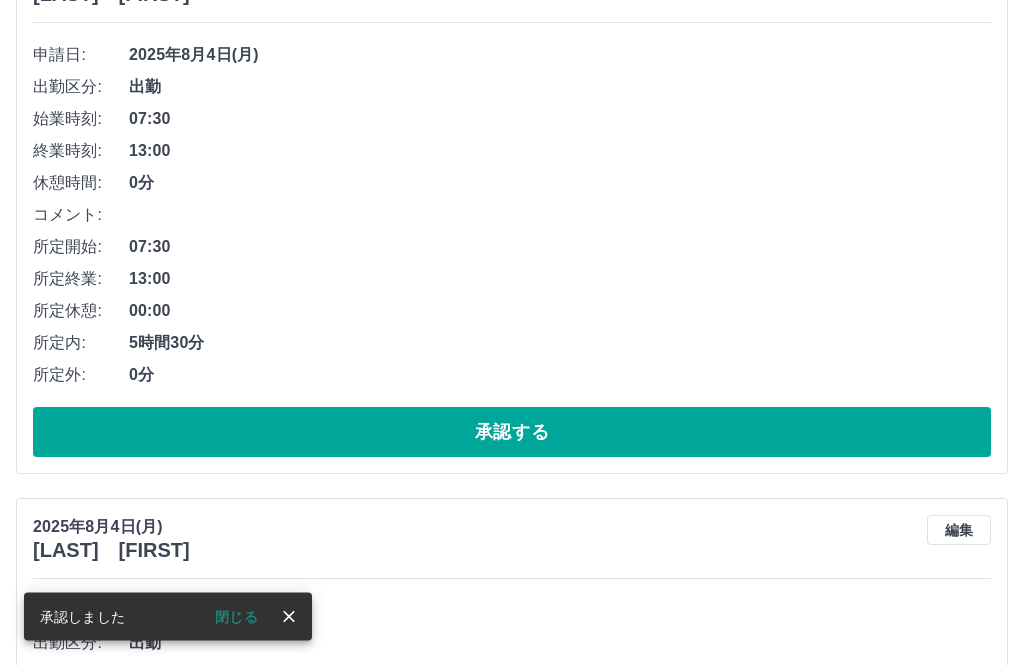 scroll, scrollTop: 294, scrollLeft: 0, axis: vertical 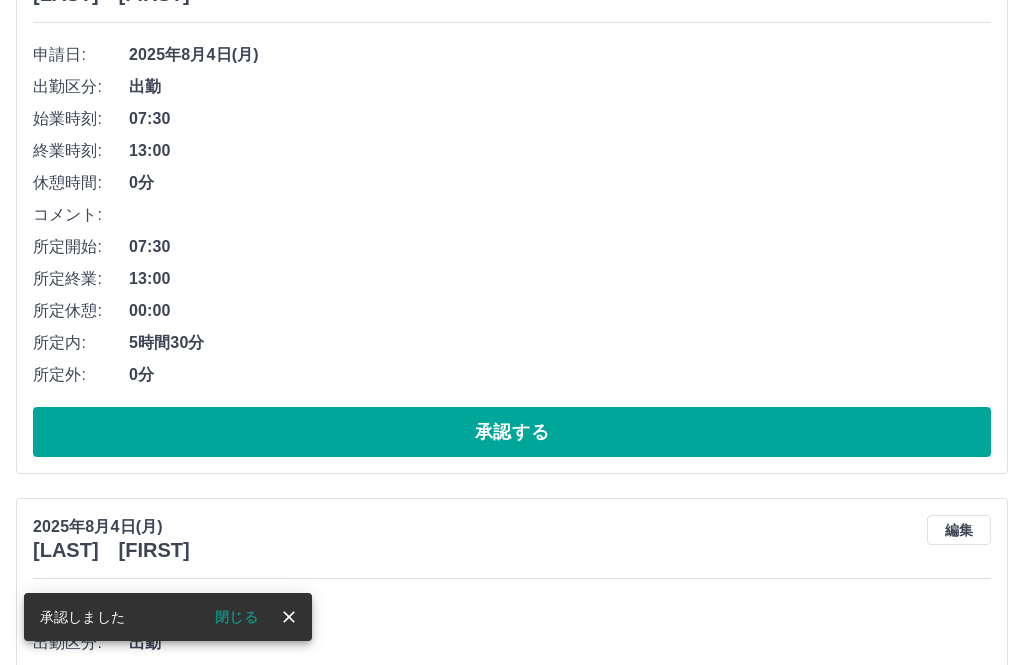 click on "承認する" at bounding box center [512, 432] 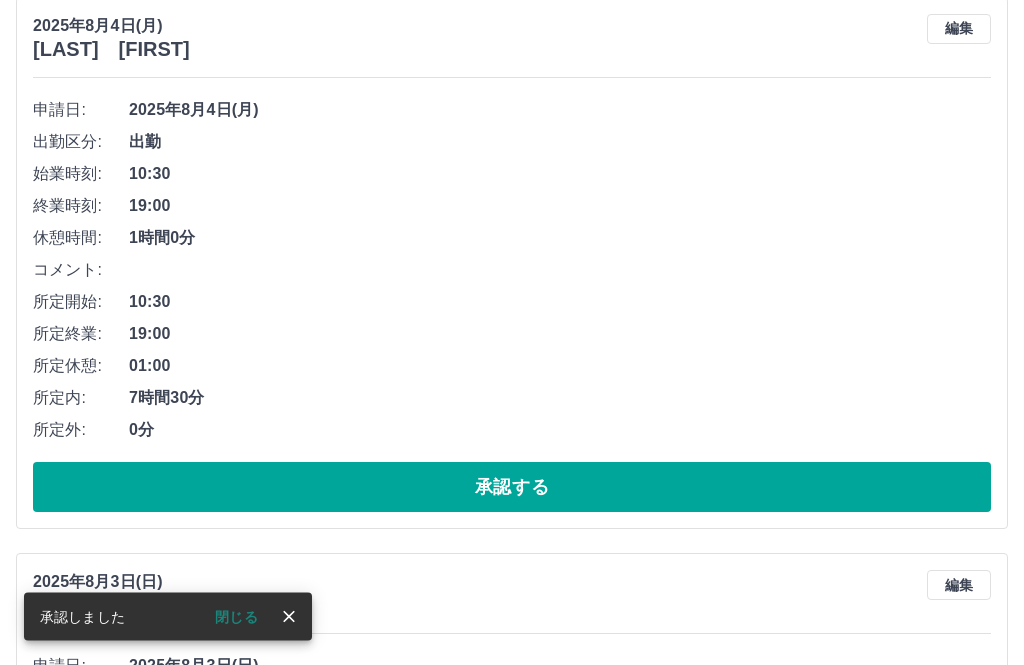 scroll, scrollTop: 239, scrollLeft: 0, axis: vertical 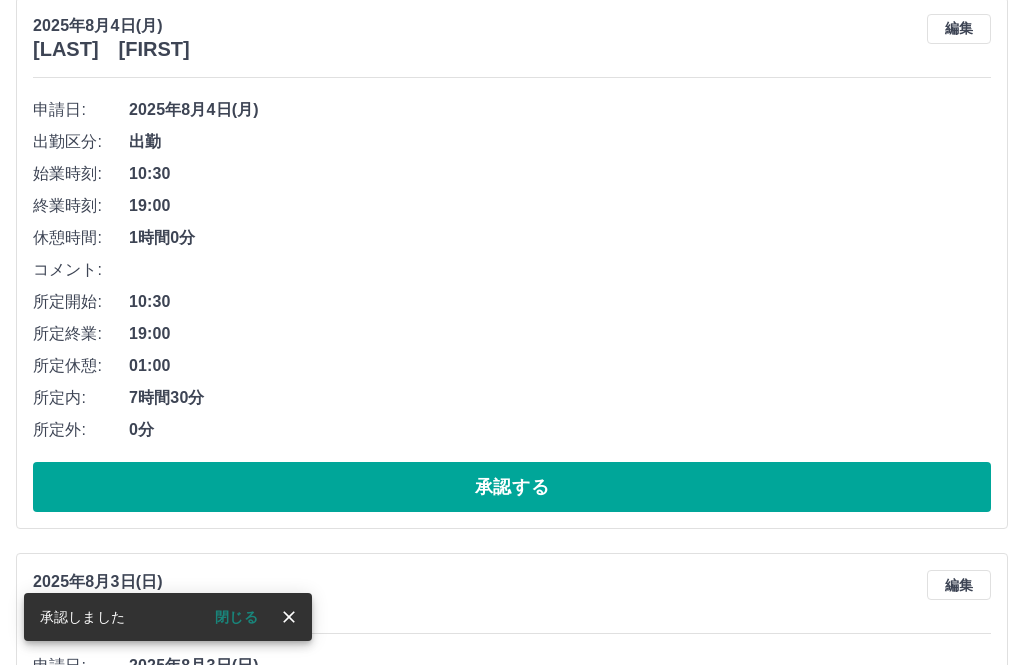 click on "承認する" at bounding box center [512, 487] 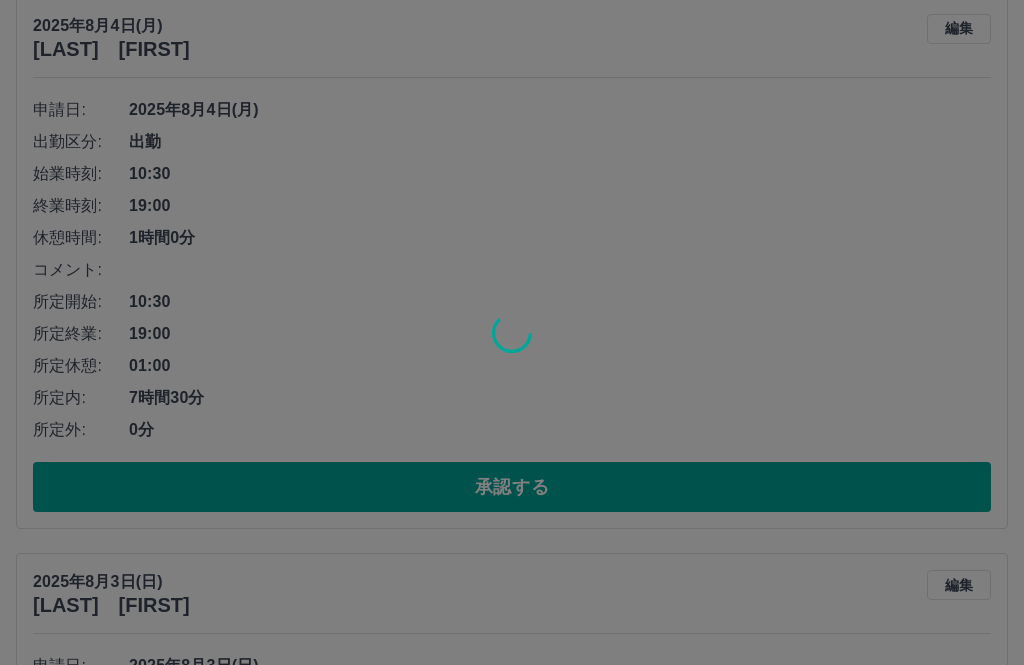 scroll, scrollTop: 42, scrollLeft: 0, axis: vertical 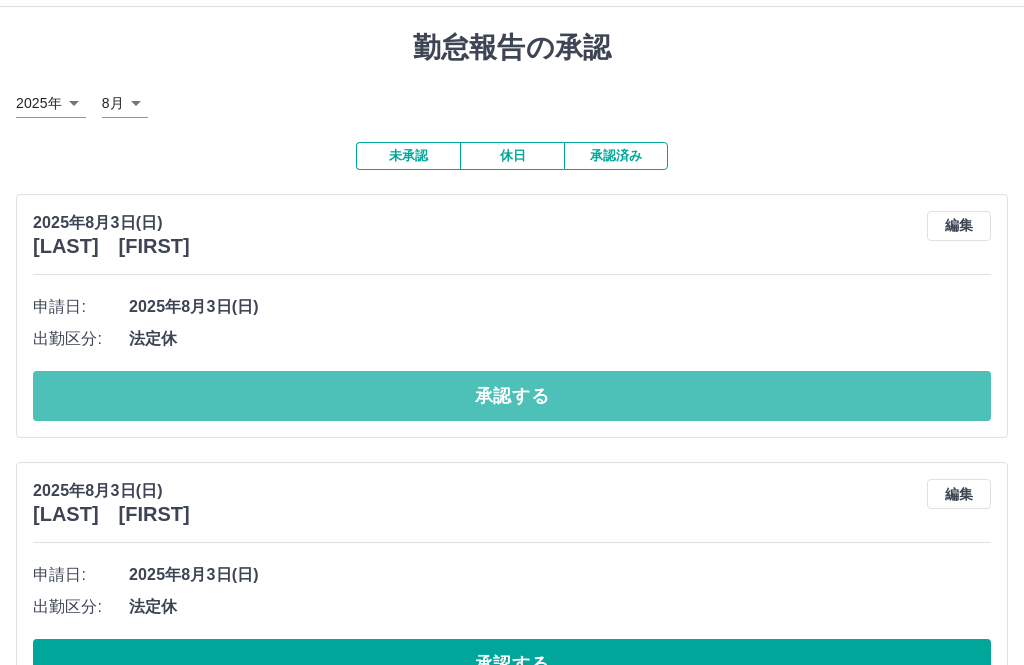 click on "承認する" at bounding box center [512, 396] 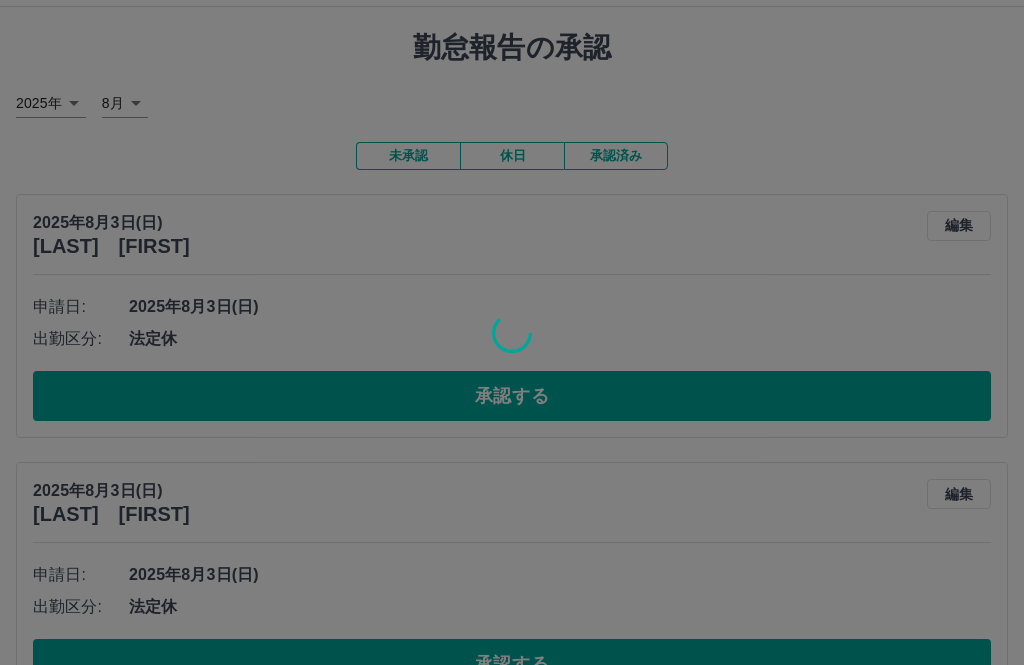 scroll, scrollTop: 0, scrollLeft: 0, axis: both 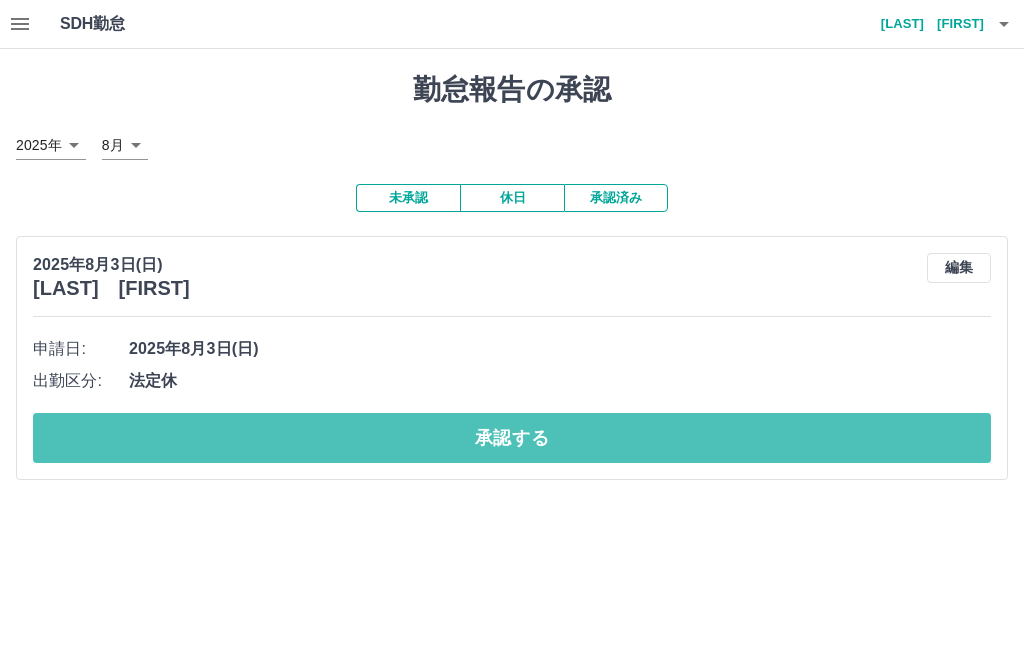 click on "承認する" at bounding box center [512, 438] 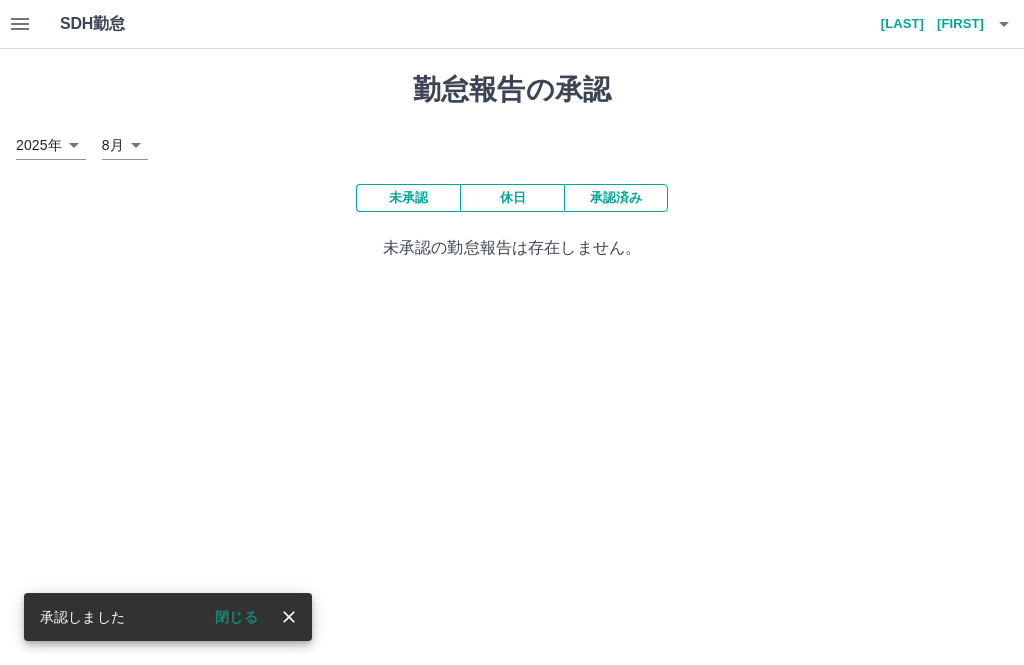 click 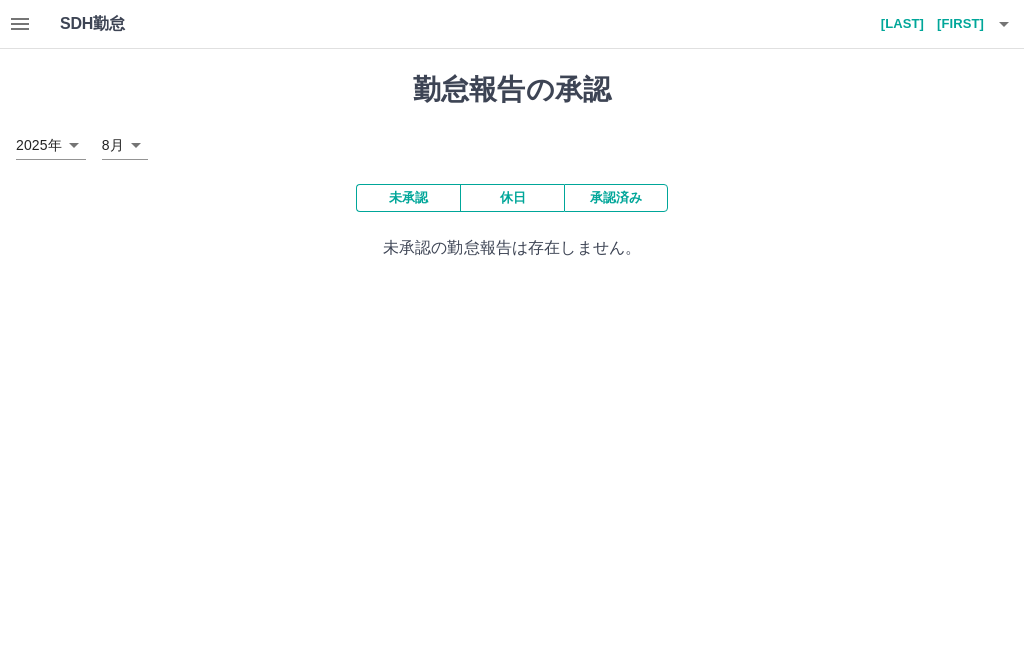 click 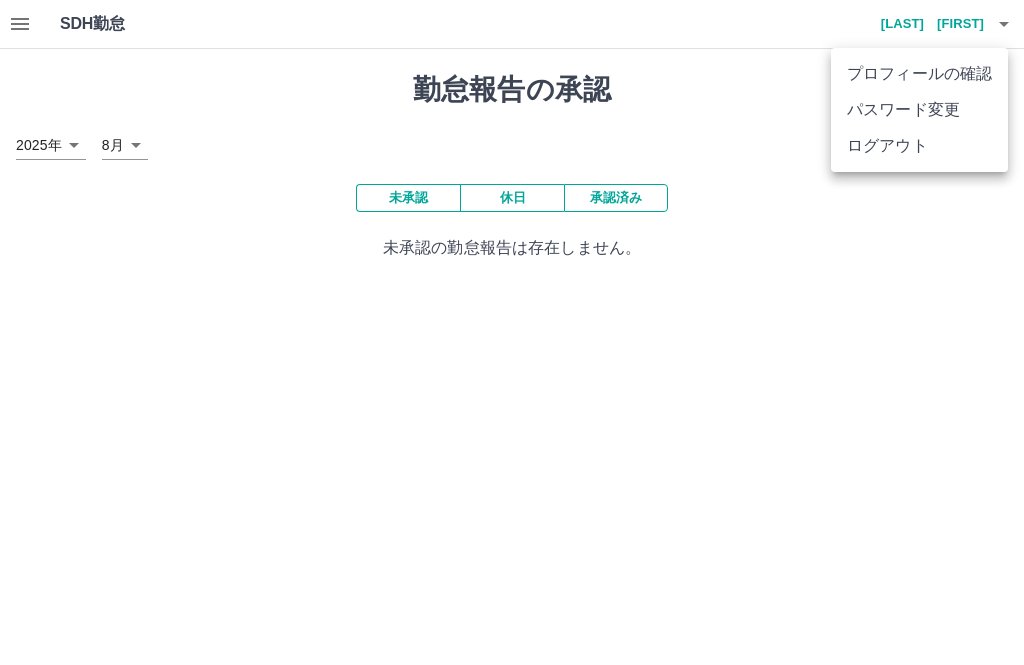 click on "ログアウト" at bounding box center [919, 146] 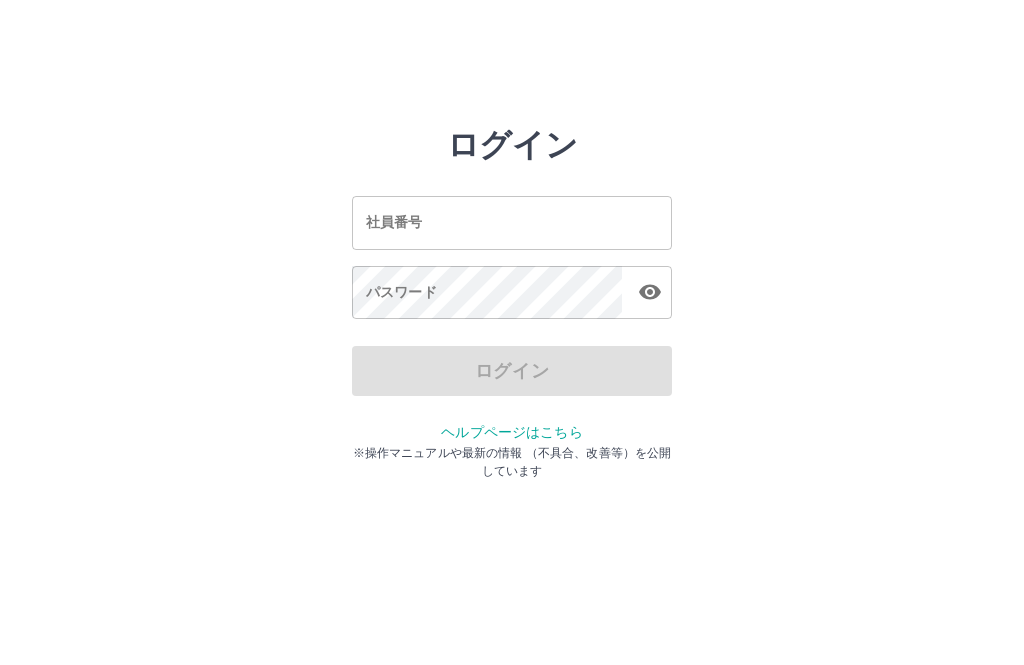 scroll, scrollTop: 0, scrollLeft: 0, axis: both 